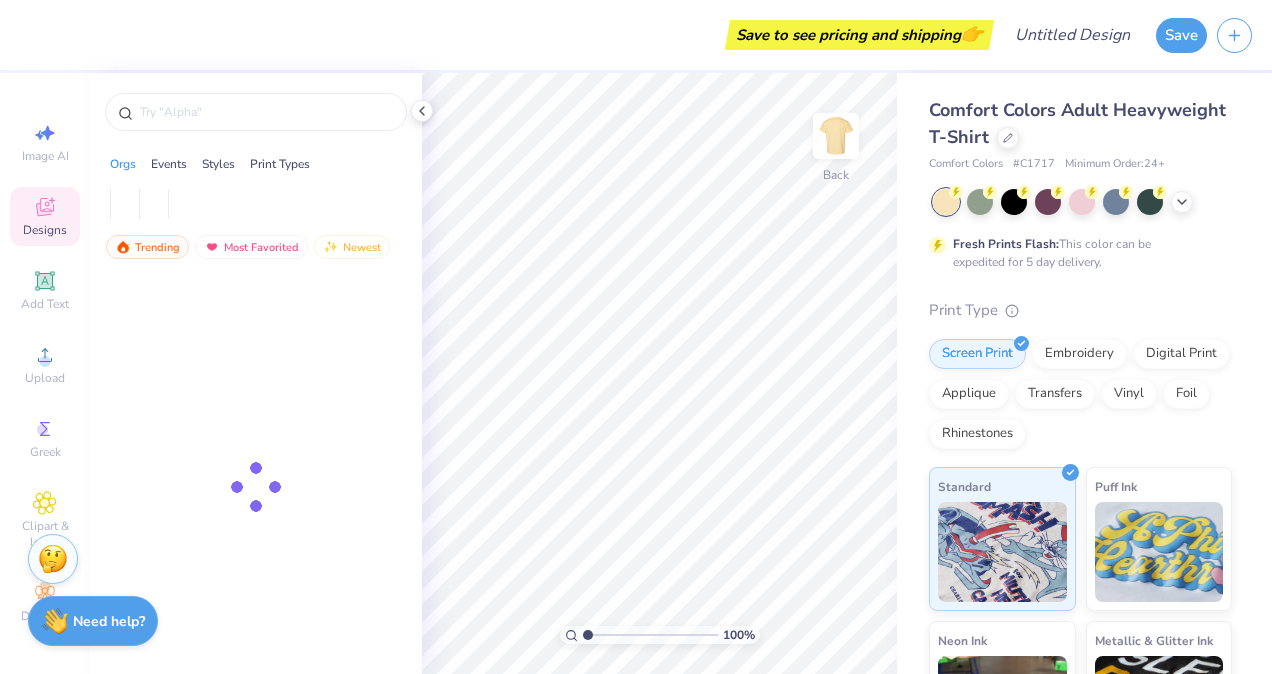 scroll, scrollTop: 0, scrollLeft: 0, axis: both 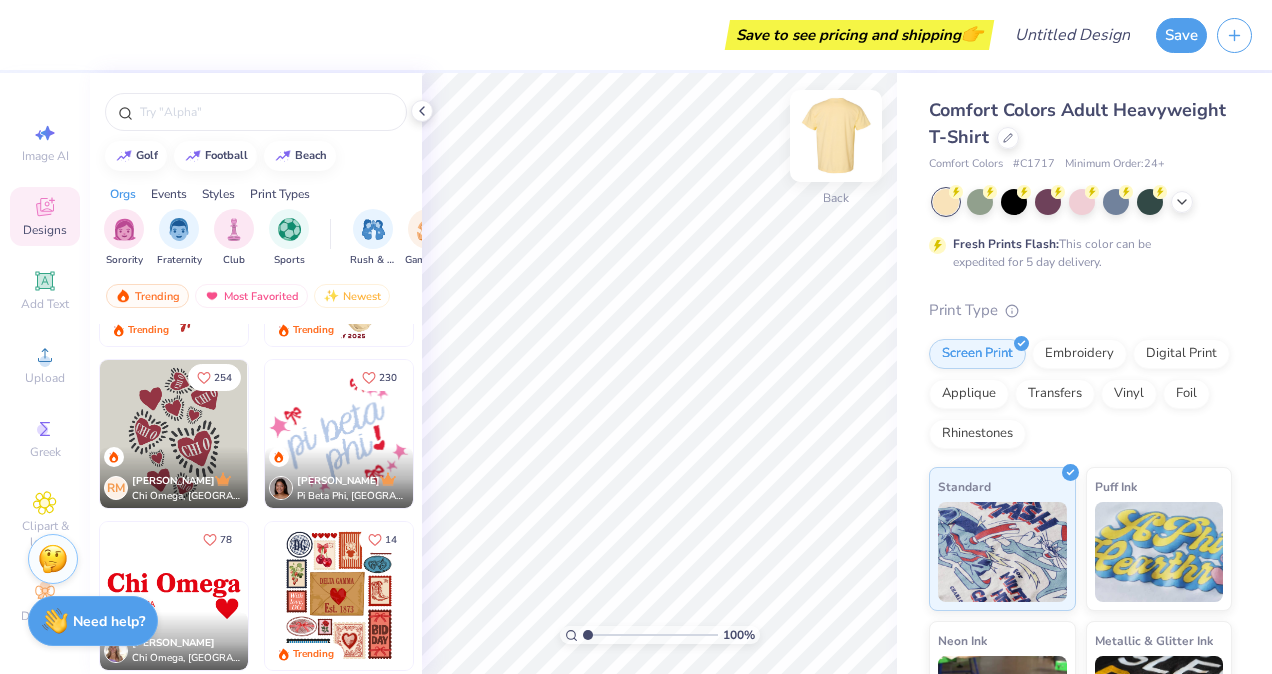 click at bounding box center [836, 136] 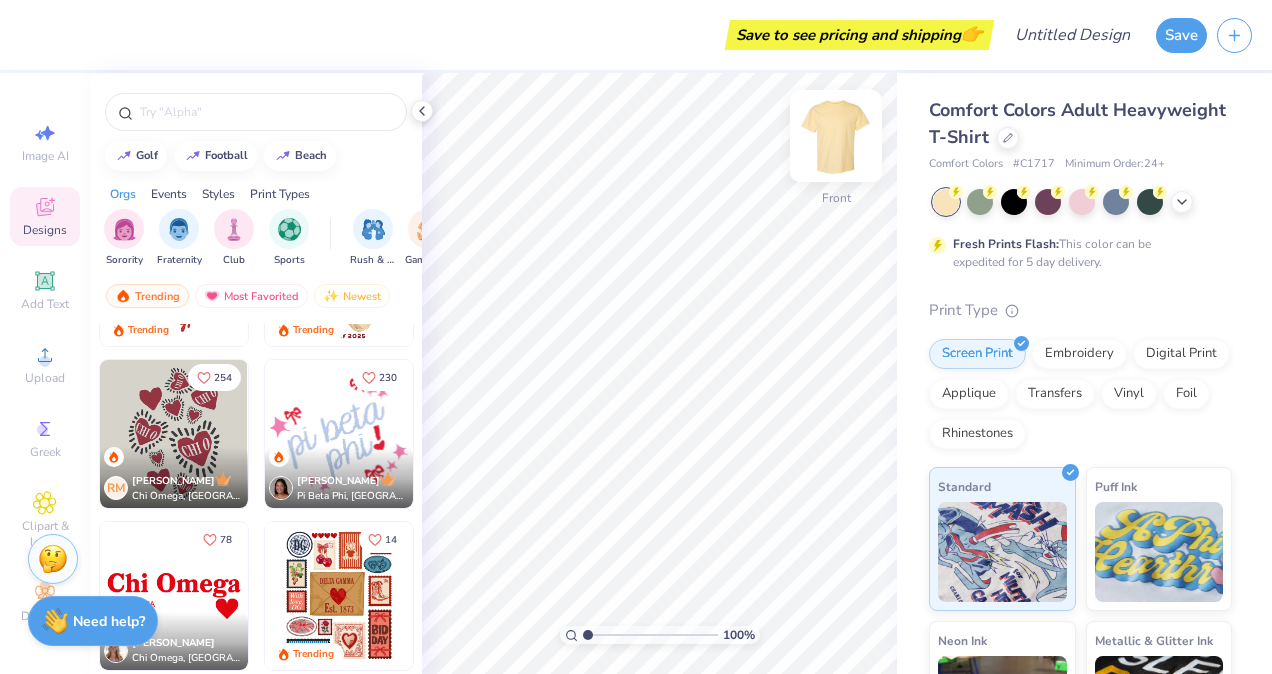 click at bounding box center [836, 136] 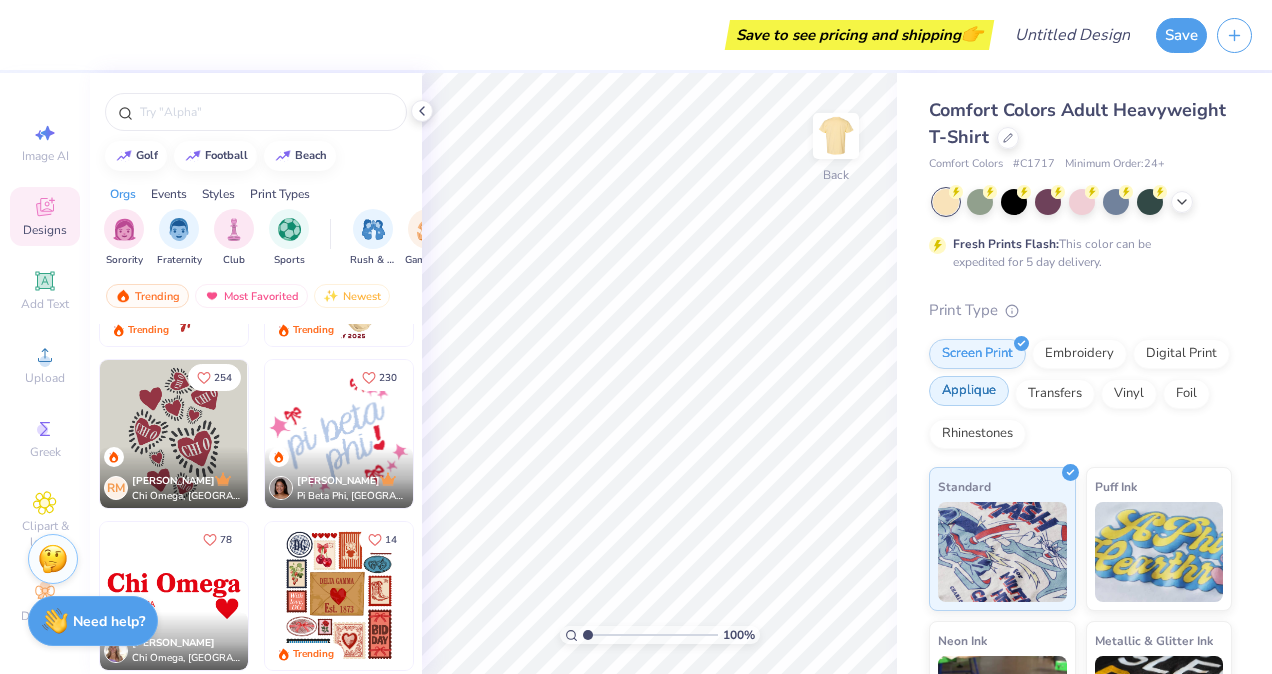 scroll, scrollTop: 245, scrollLeft: 0, axis: vertical 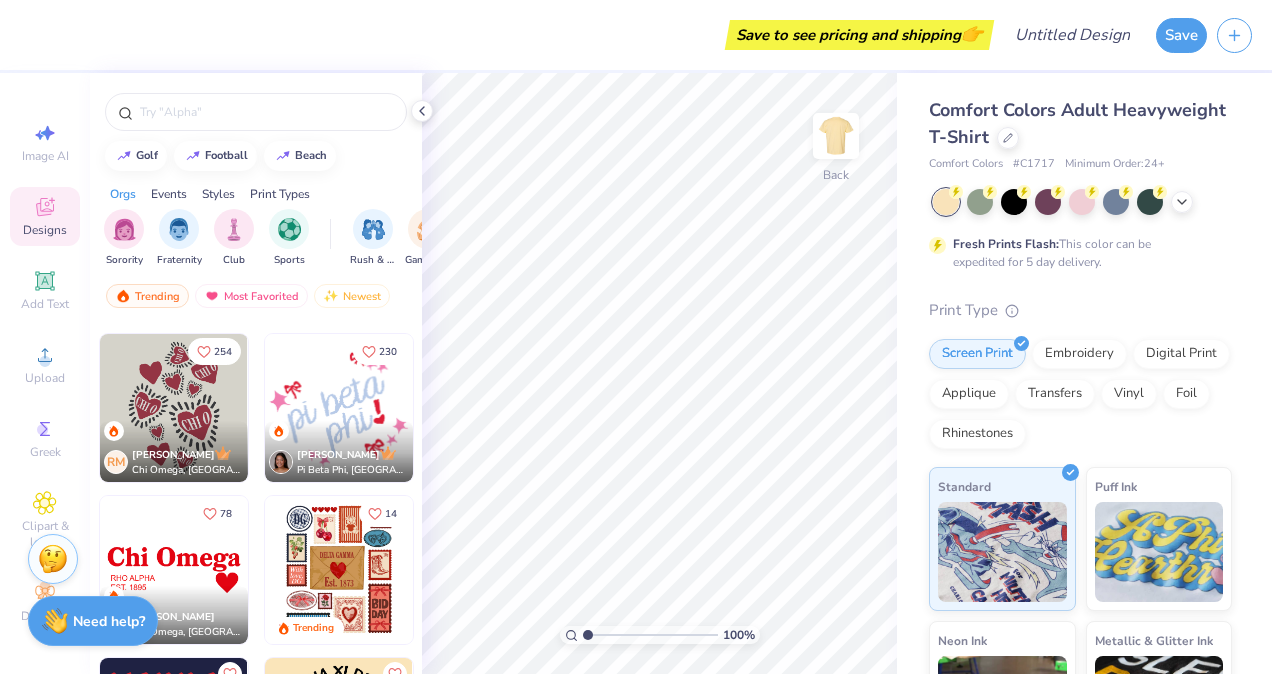 click at bounding box center (174, 408) 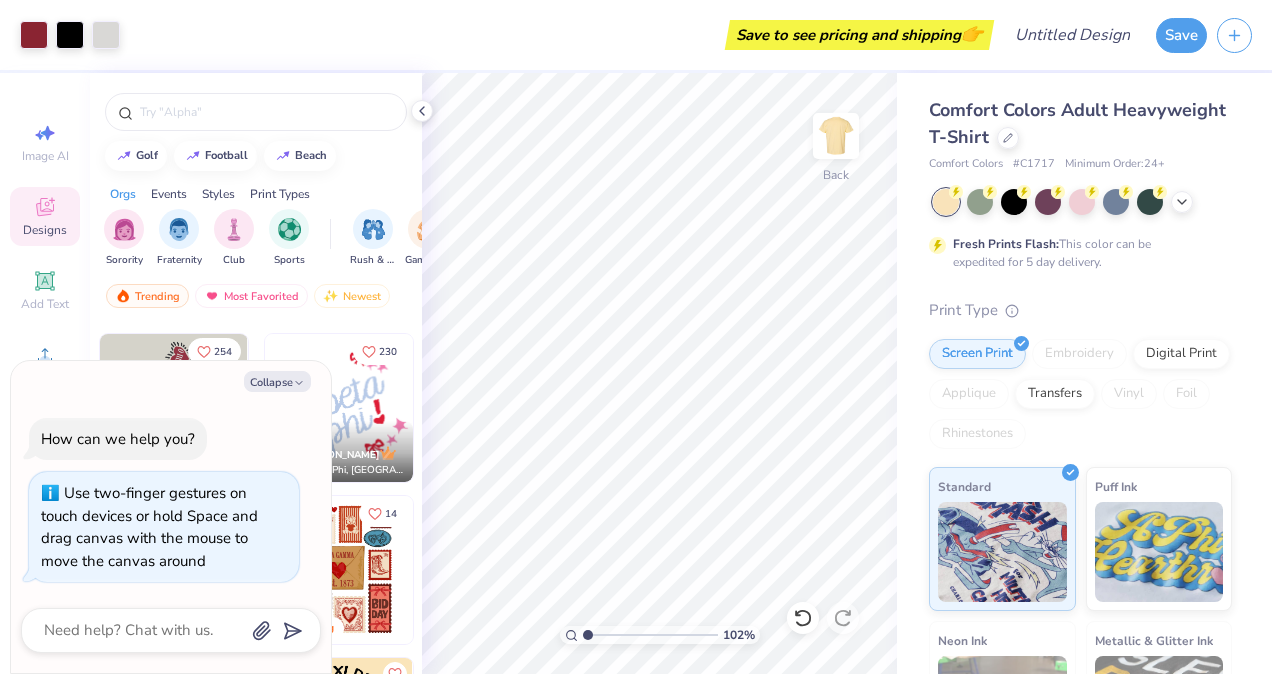 type on "1.0161843780019" 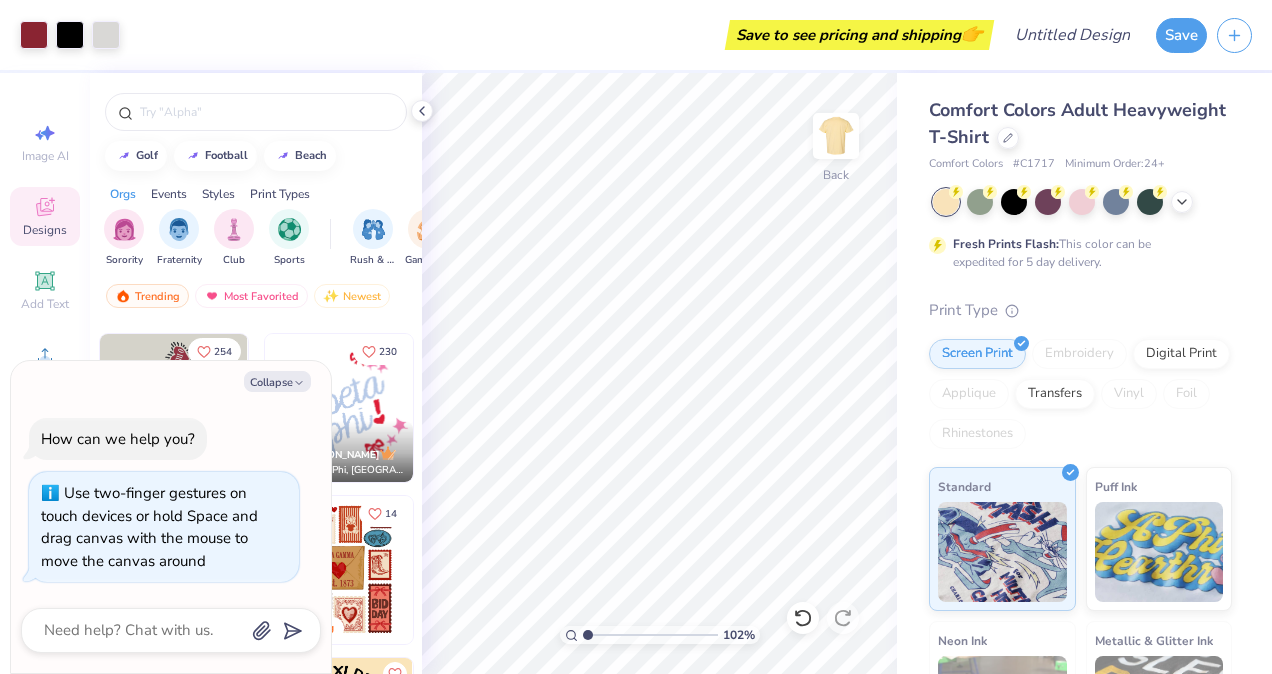 type on "x" 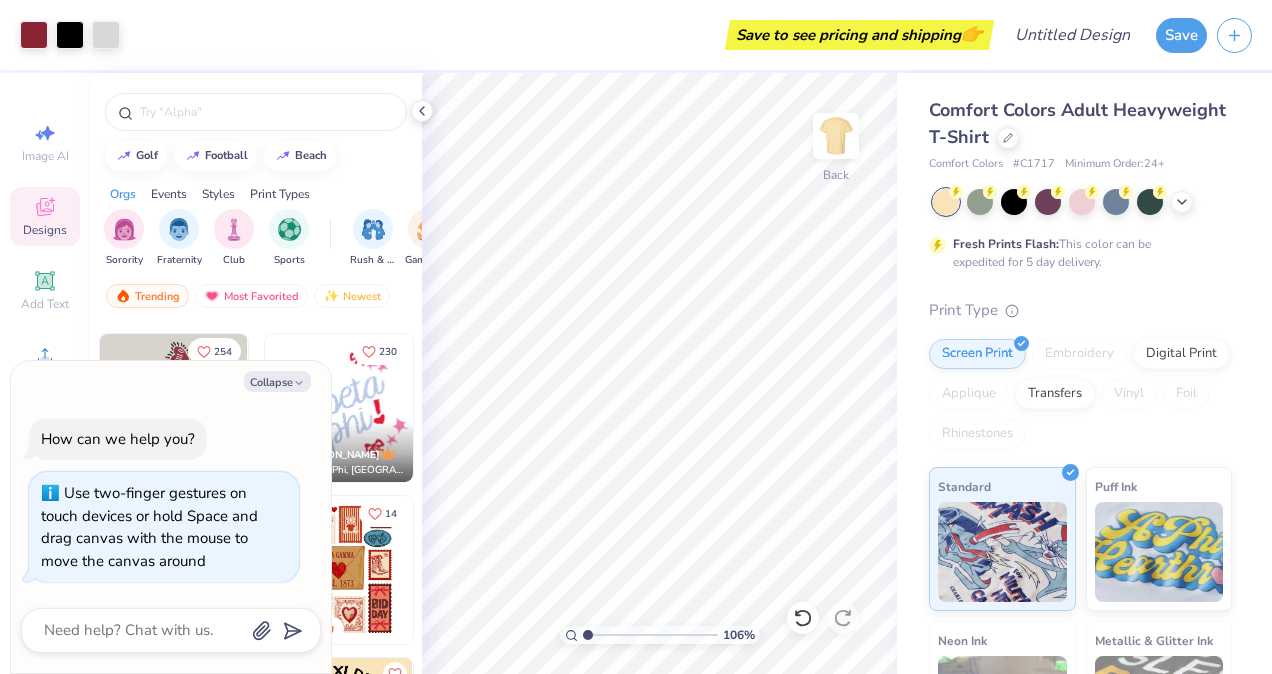 type on "1.06224464984945" 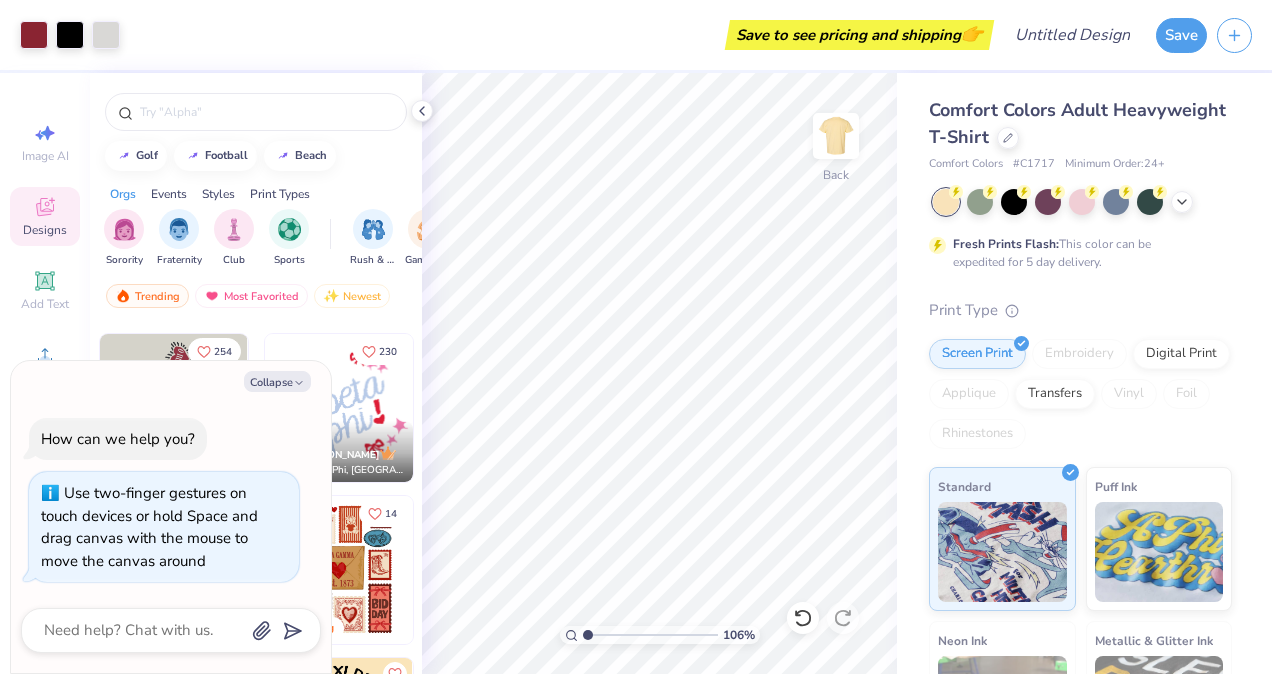 type on "x" 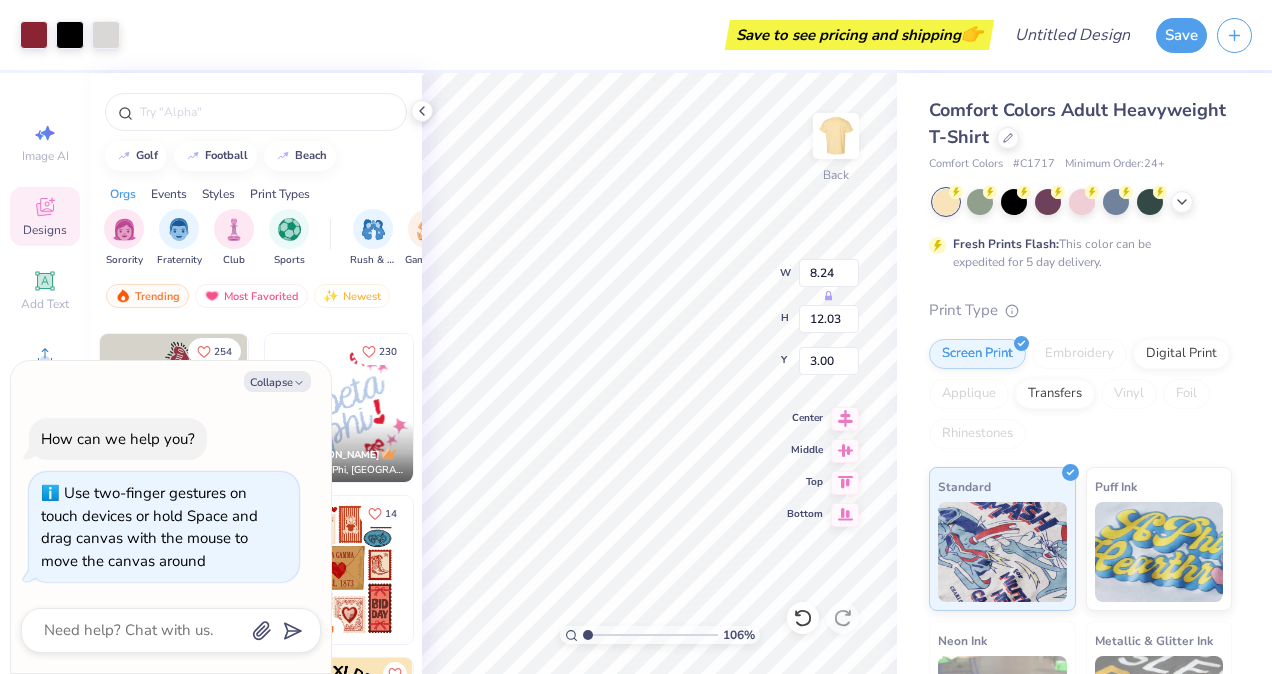 type on "1.06224464984945" 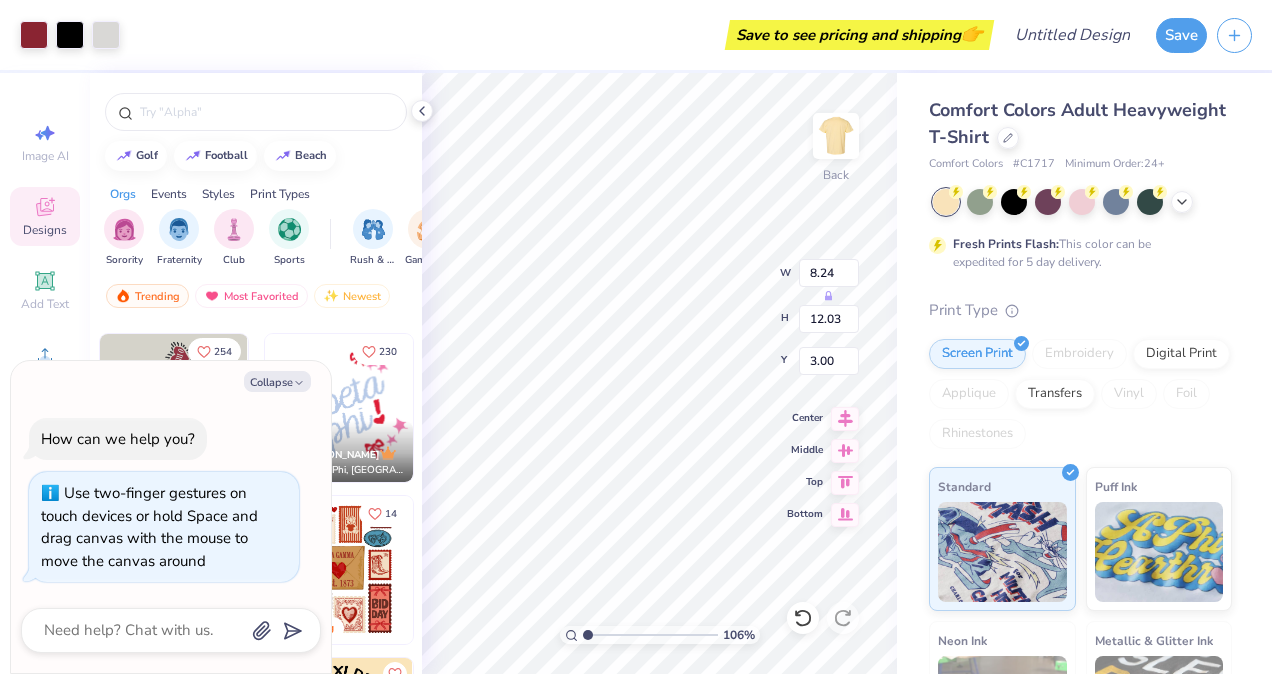 type on "x" 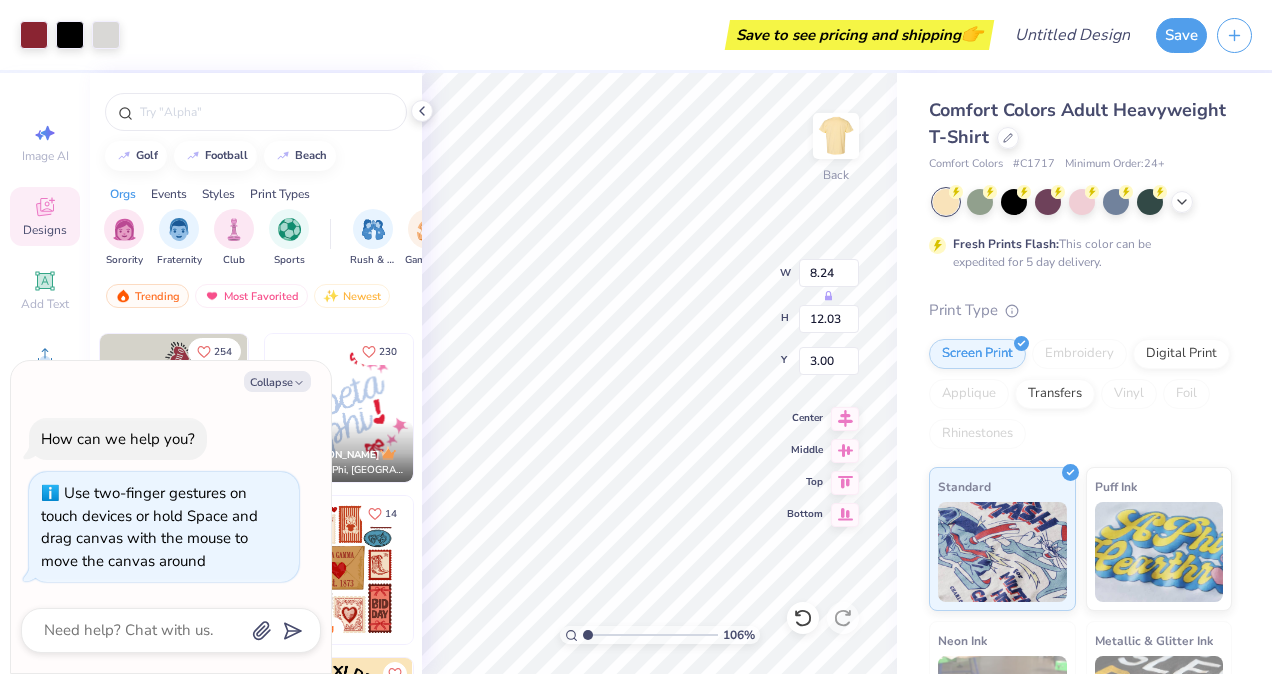 type on "1.06224464984945" 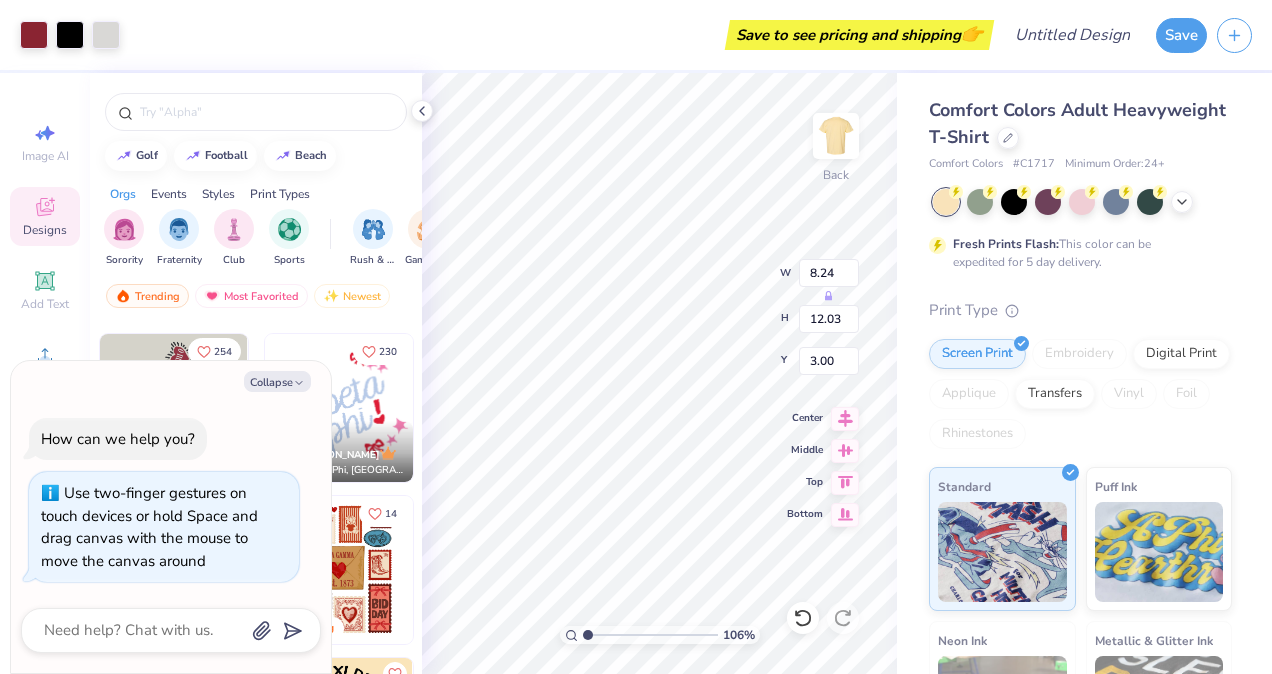 type on "x" 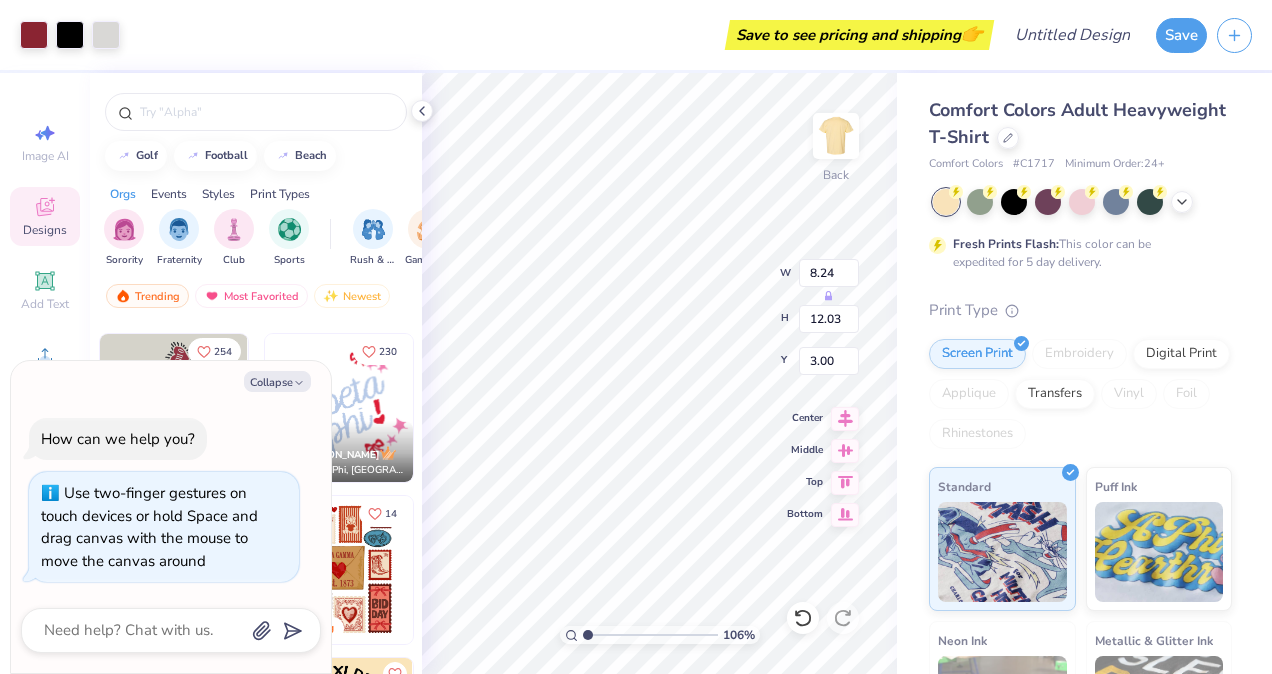 type on "1.06224464984945" 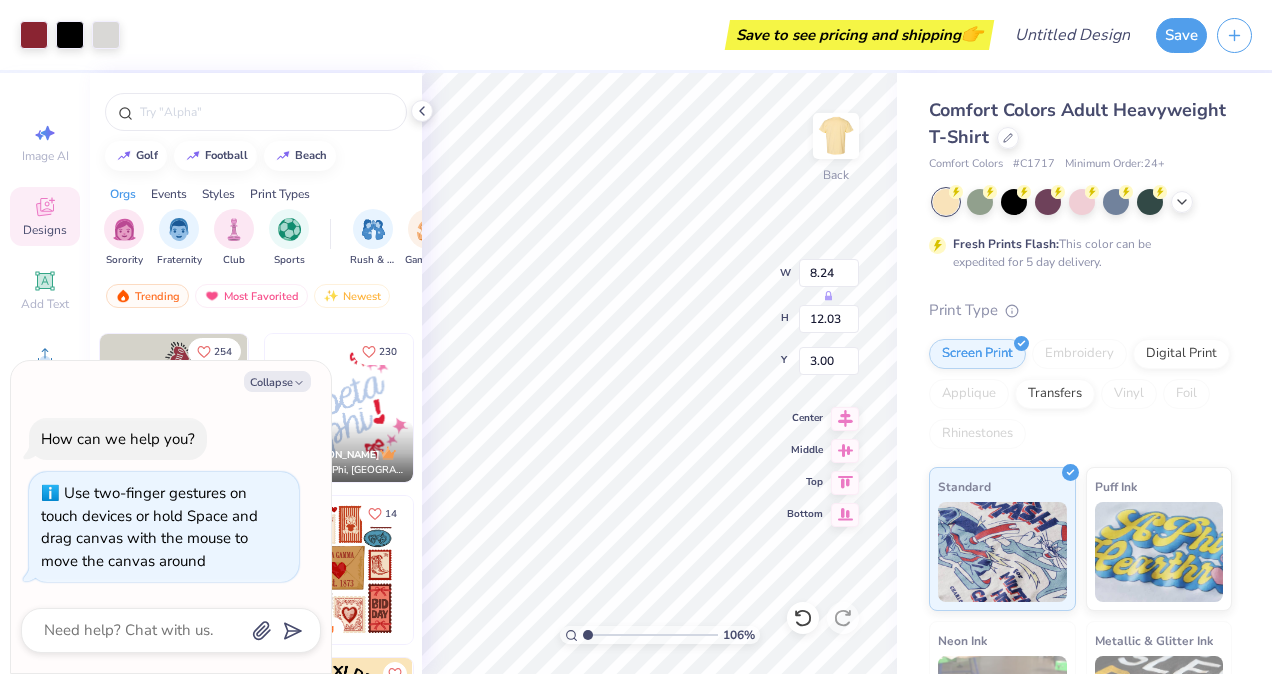 type on "x" 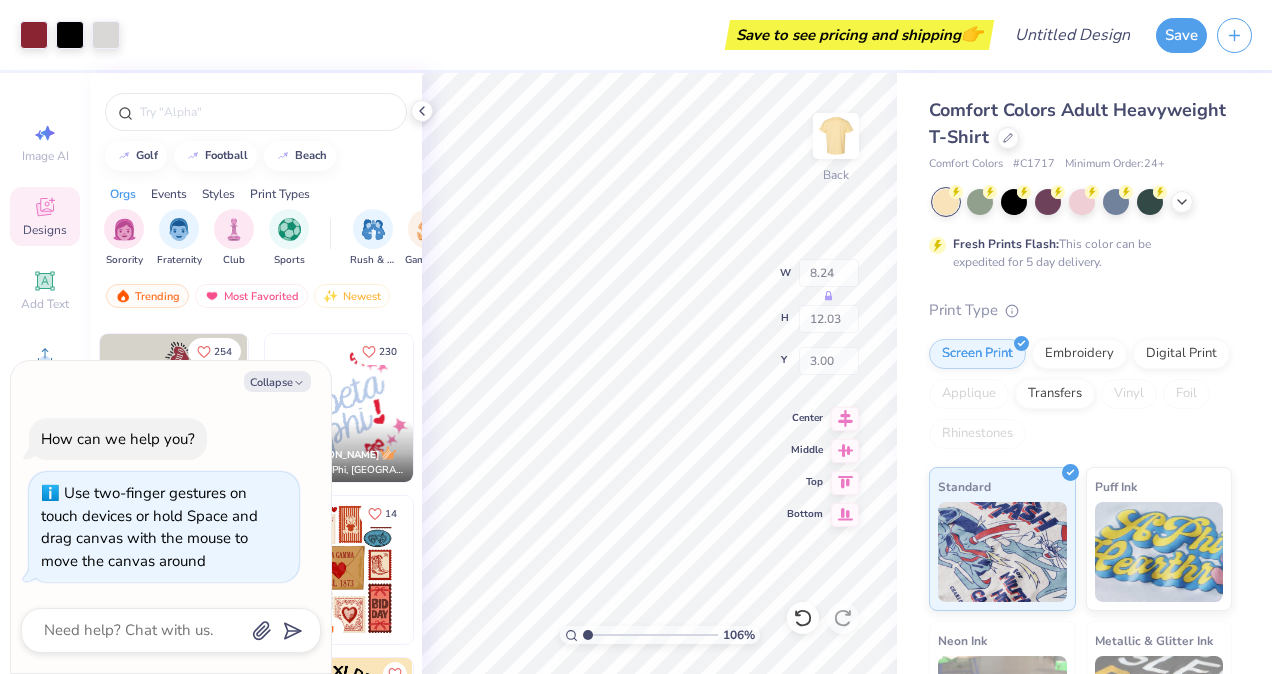 type on "1.06224464984945" 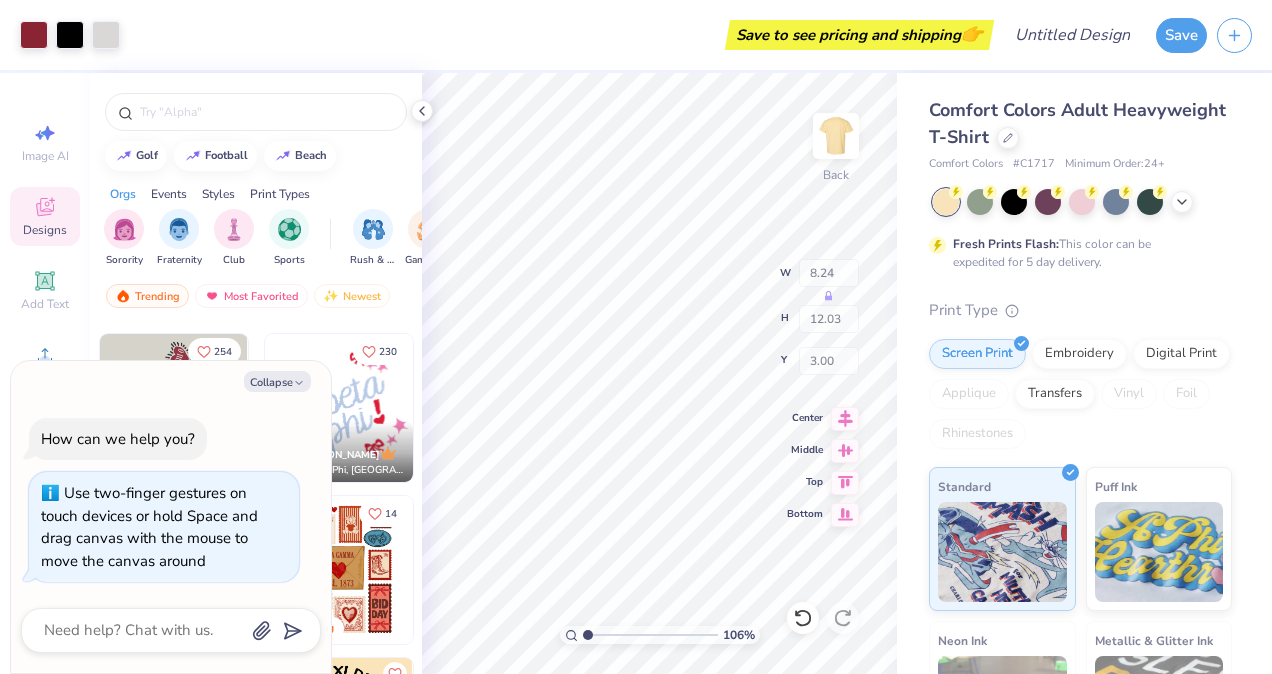 type on "x" 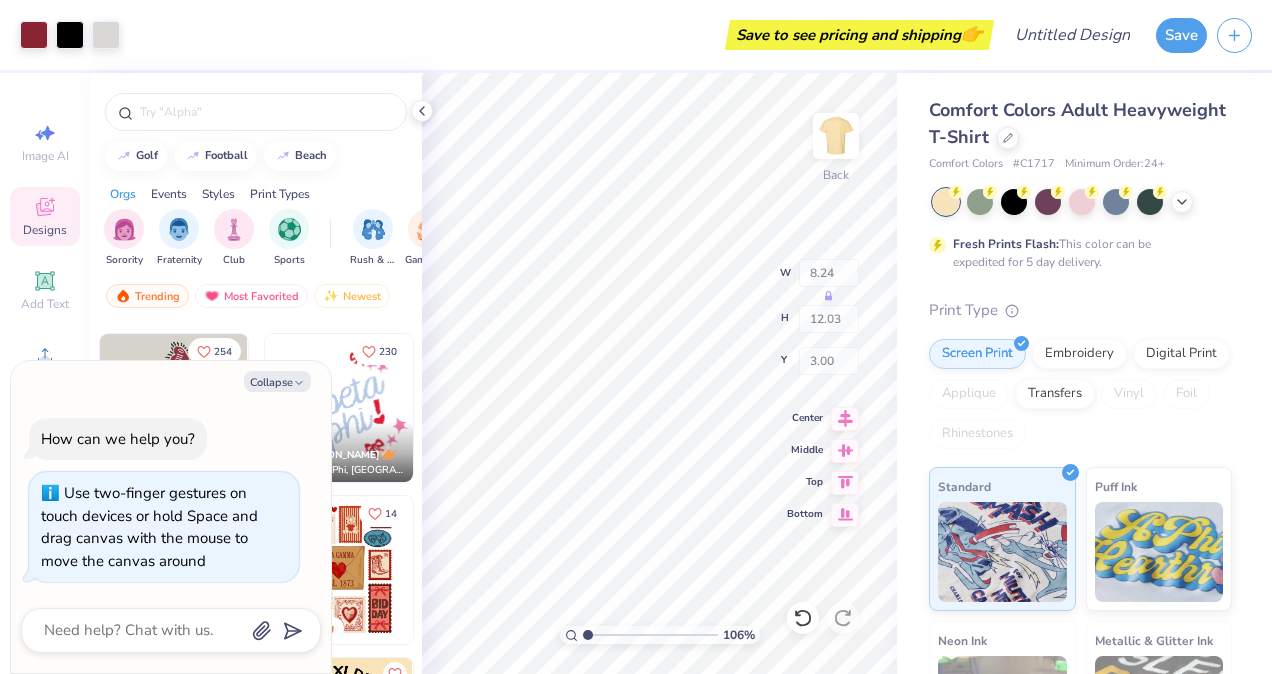 type on "1.90" 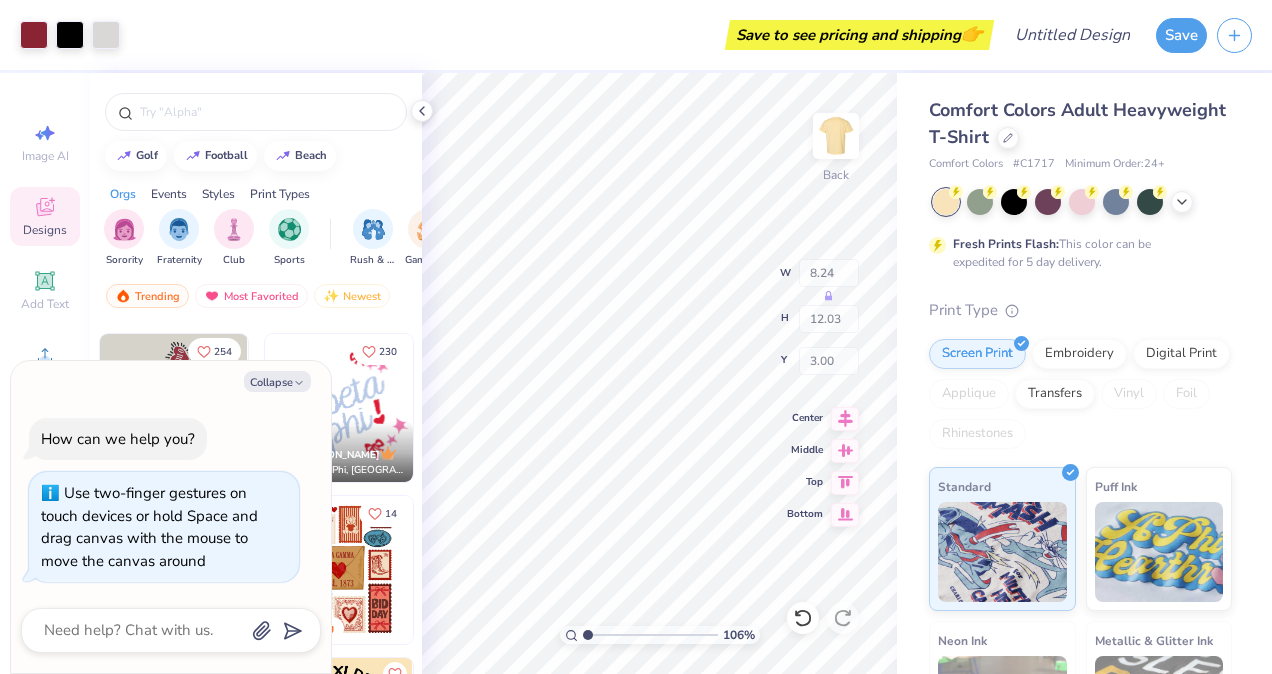 type on "1.51" 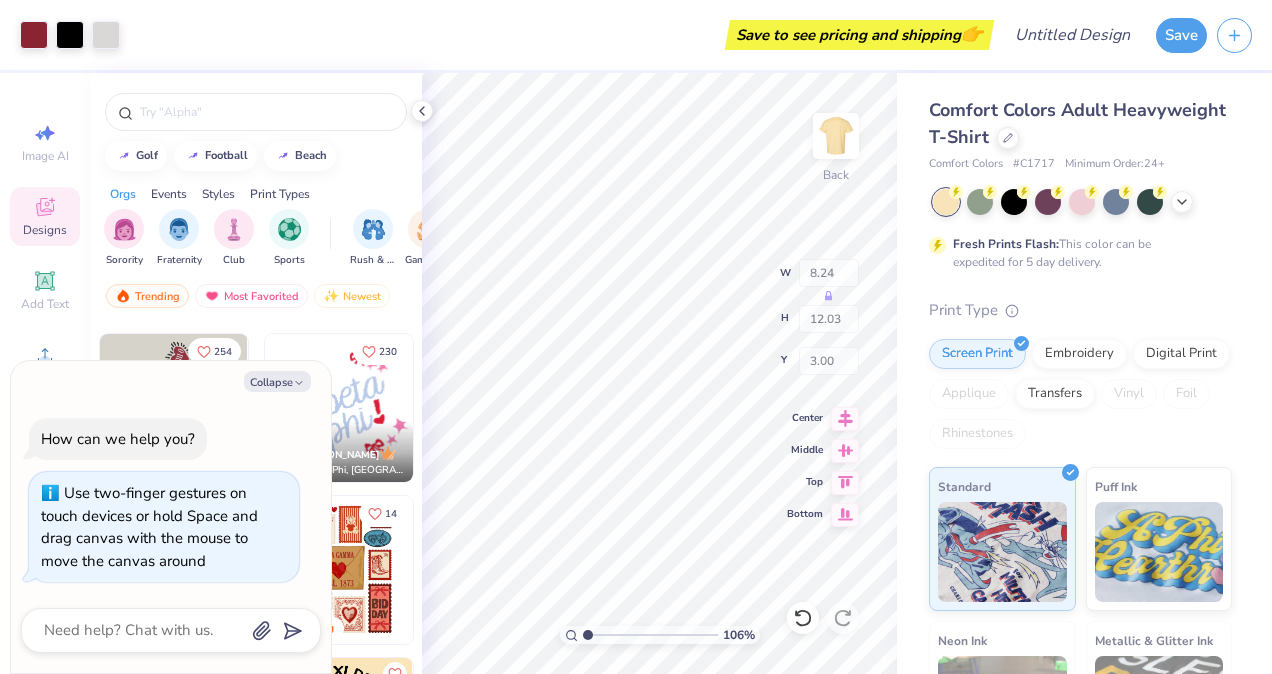 type on "4.83" 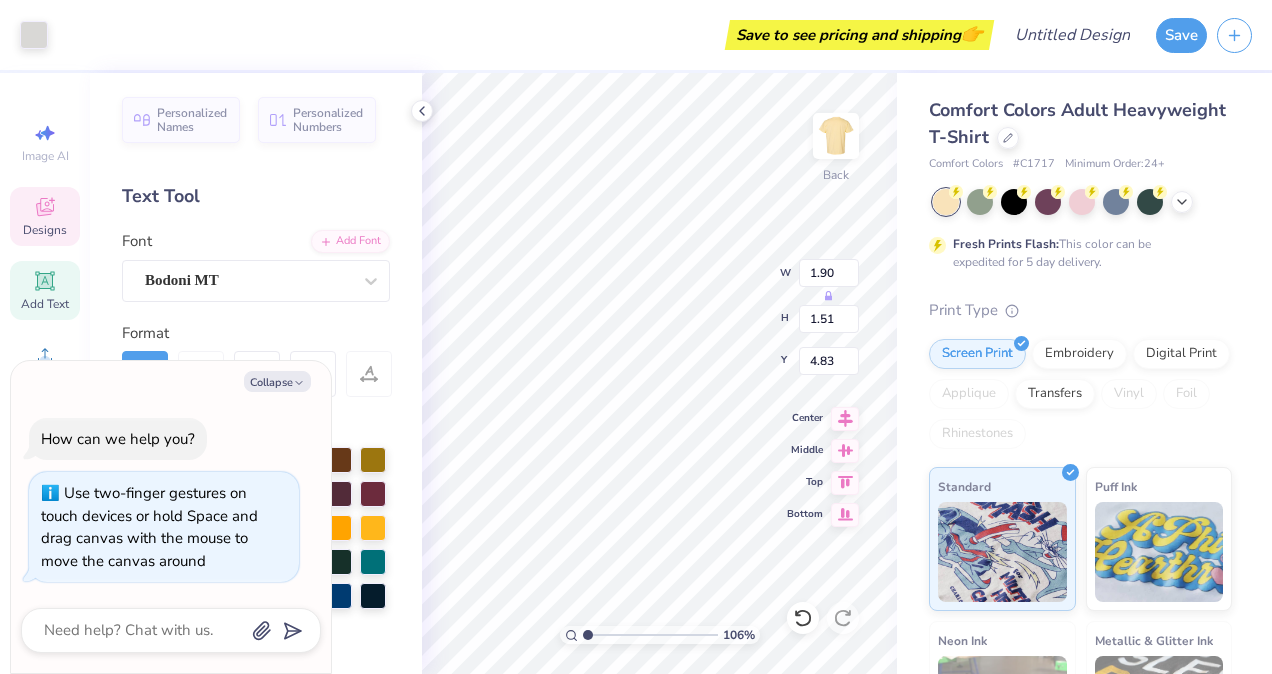 type on "1.06224464984945" 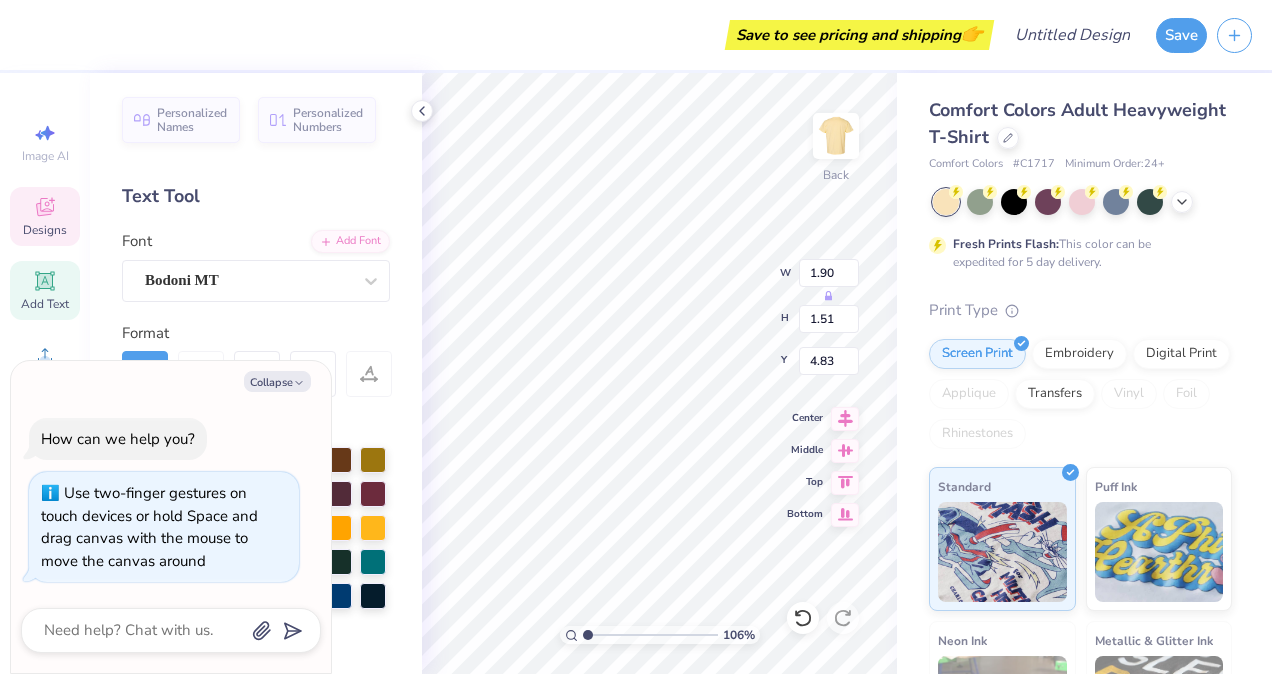 type on "1.06224464984945" 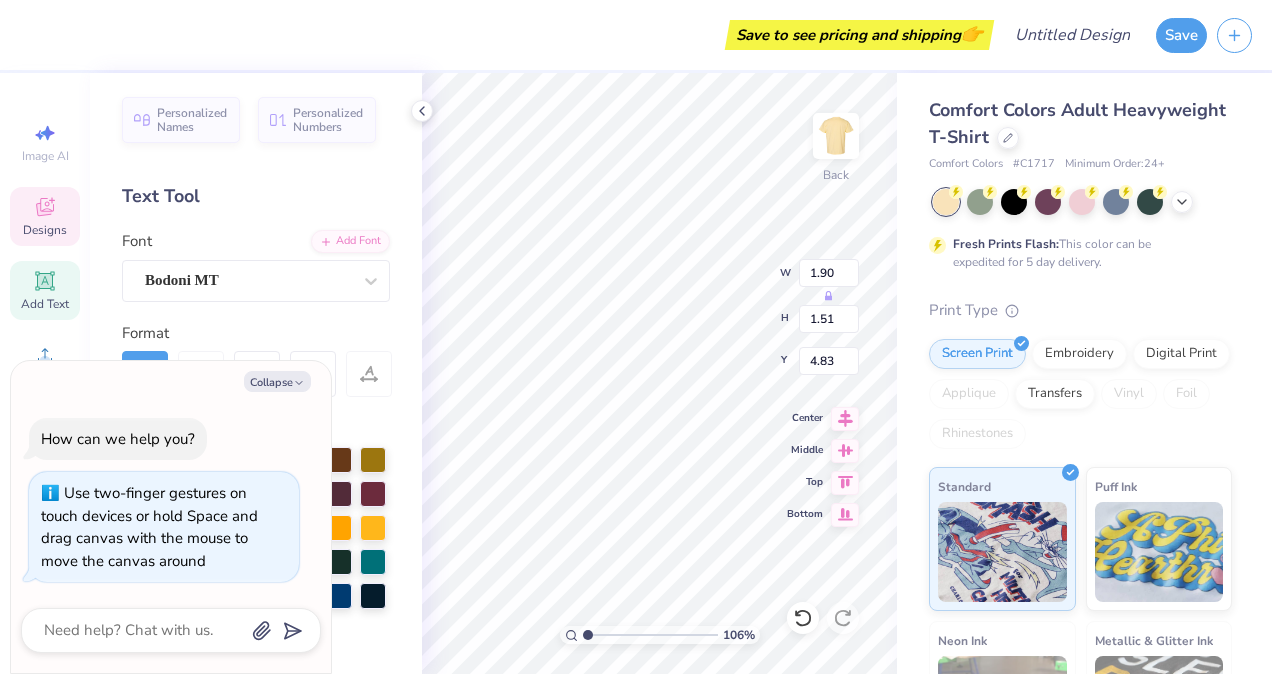 type on "1.06224464984945" 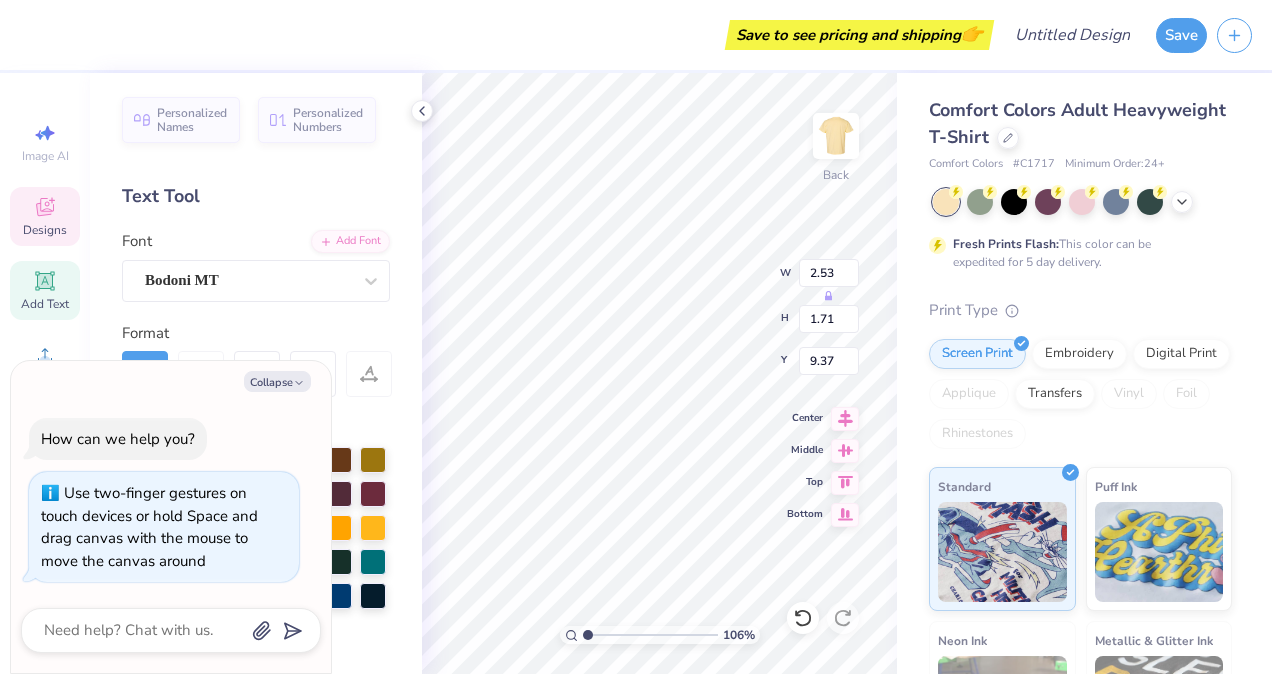 type on "1.06224464984945" 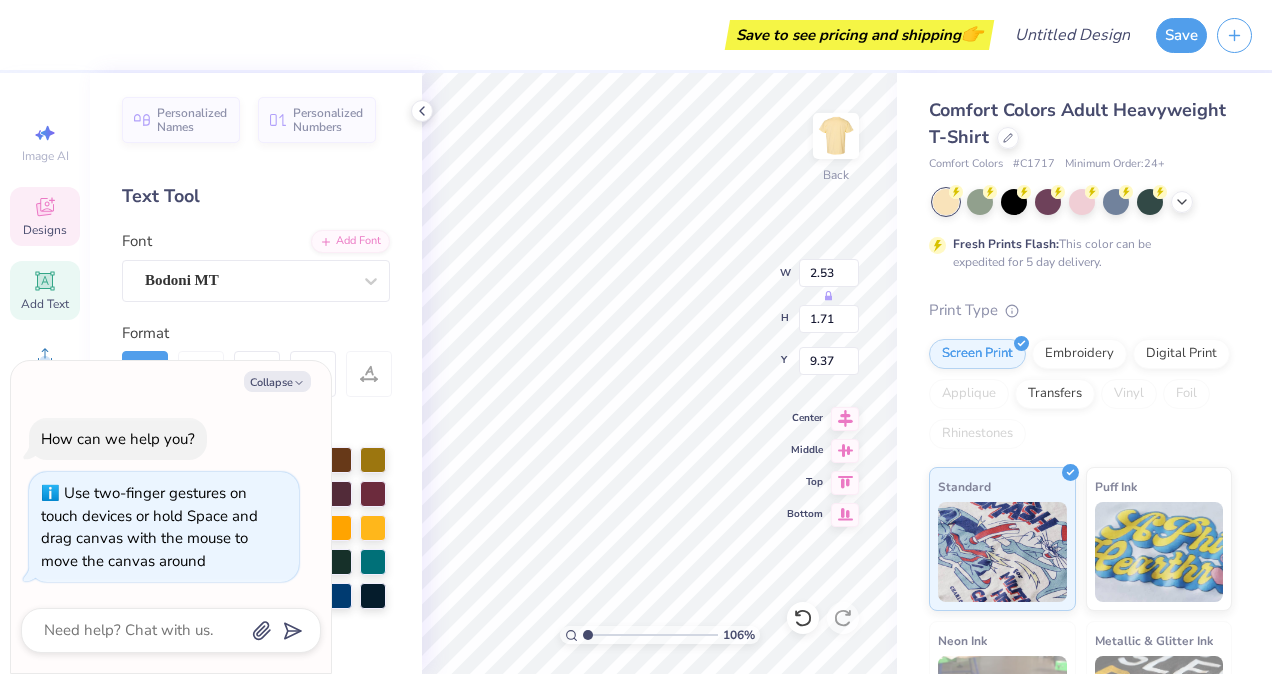 type on "1.06224464984945" 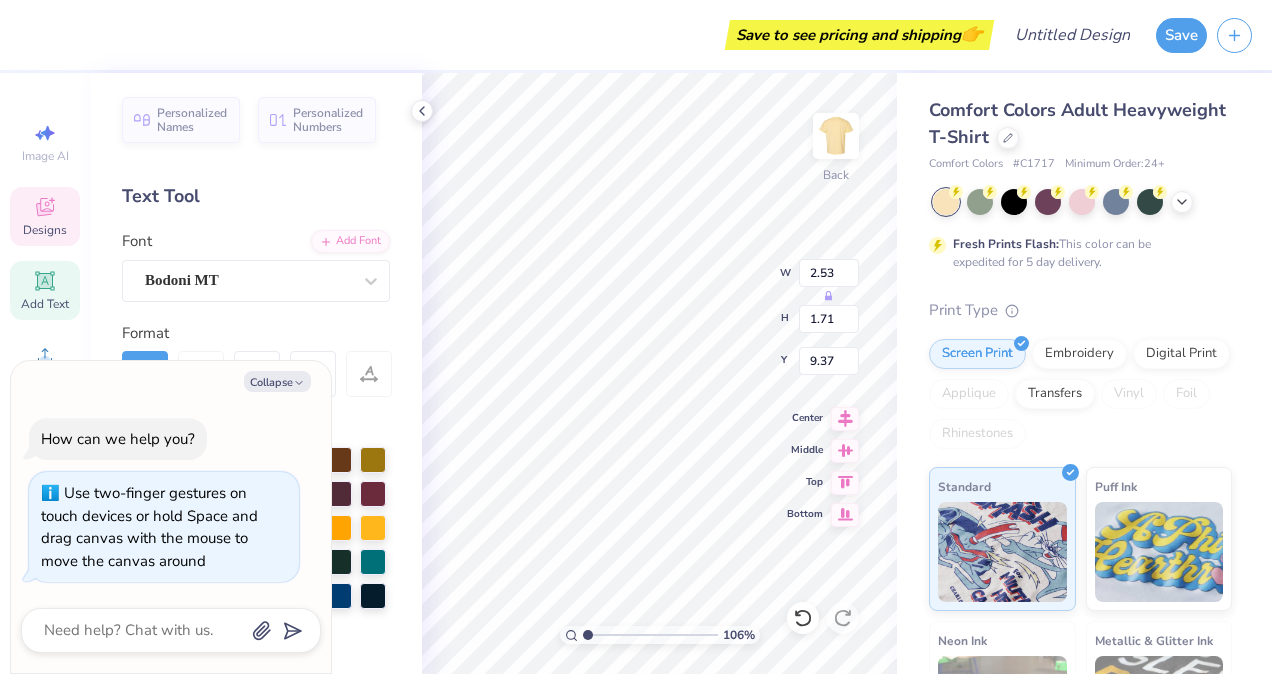 type on "1.06224464984945" 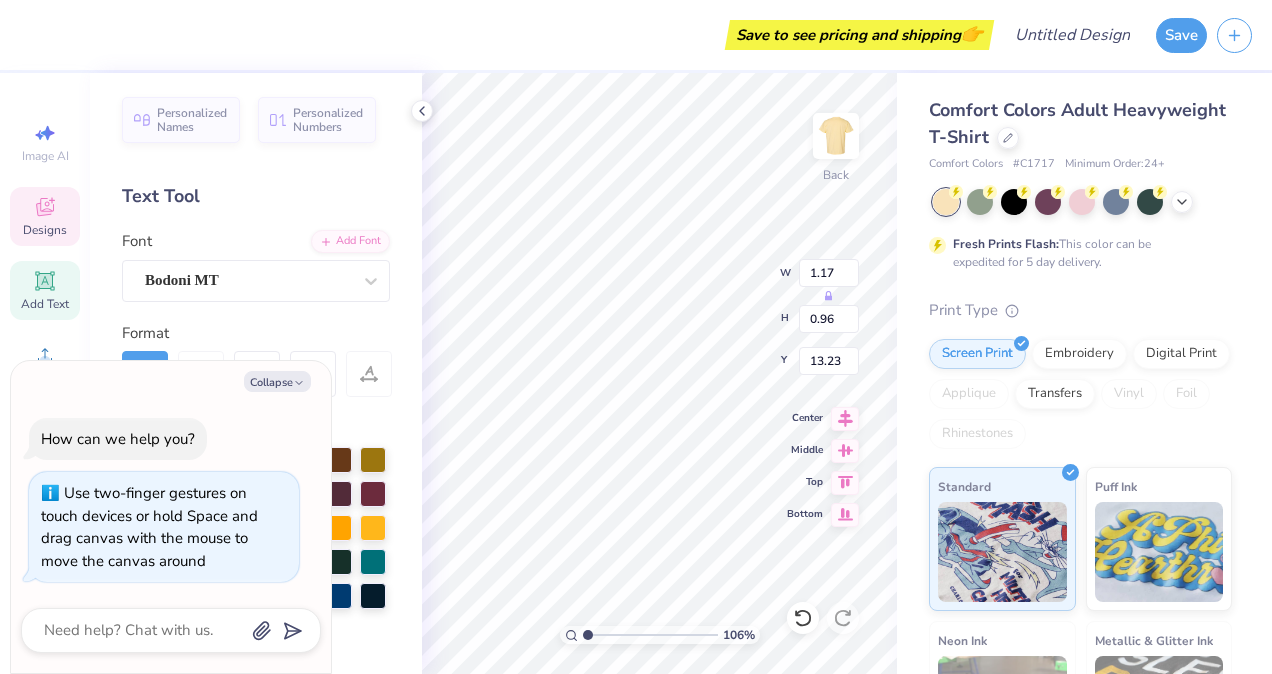 type on "1.06224464984945" 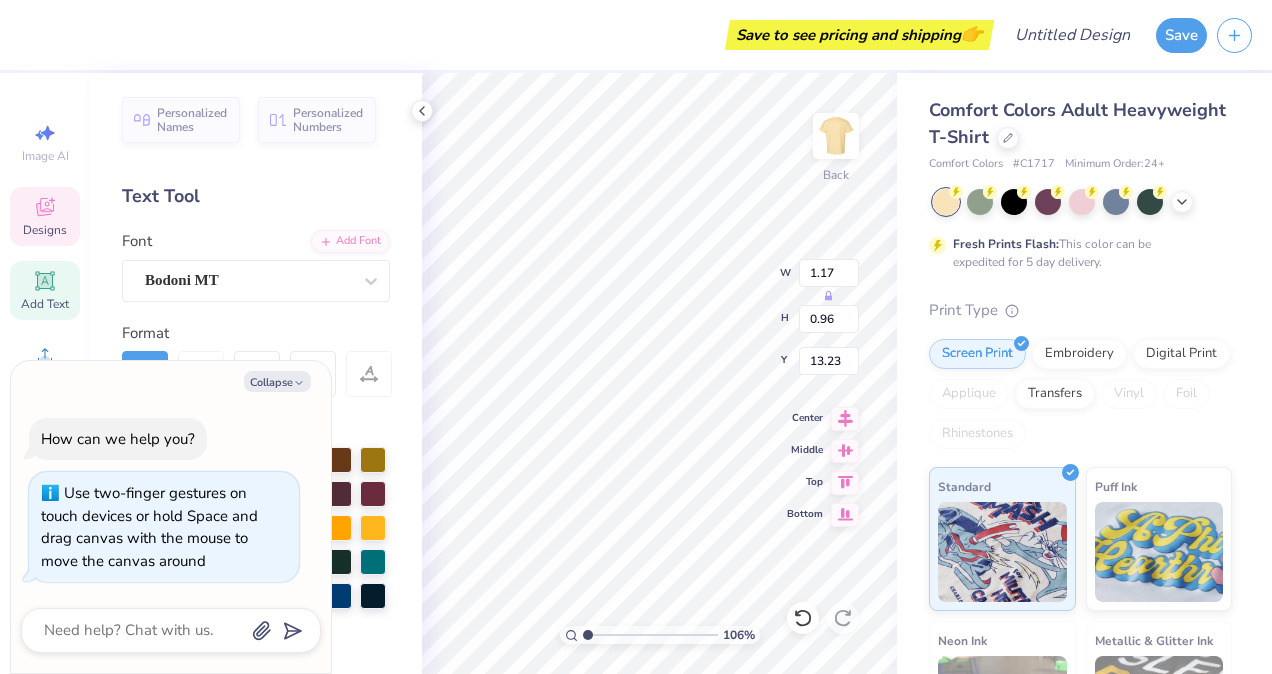 type on "1.06224464984945" 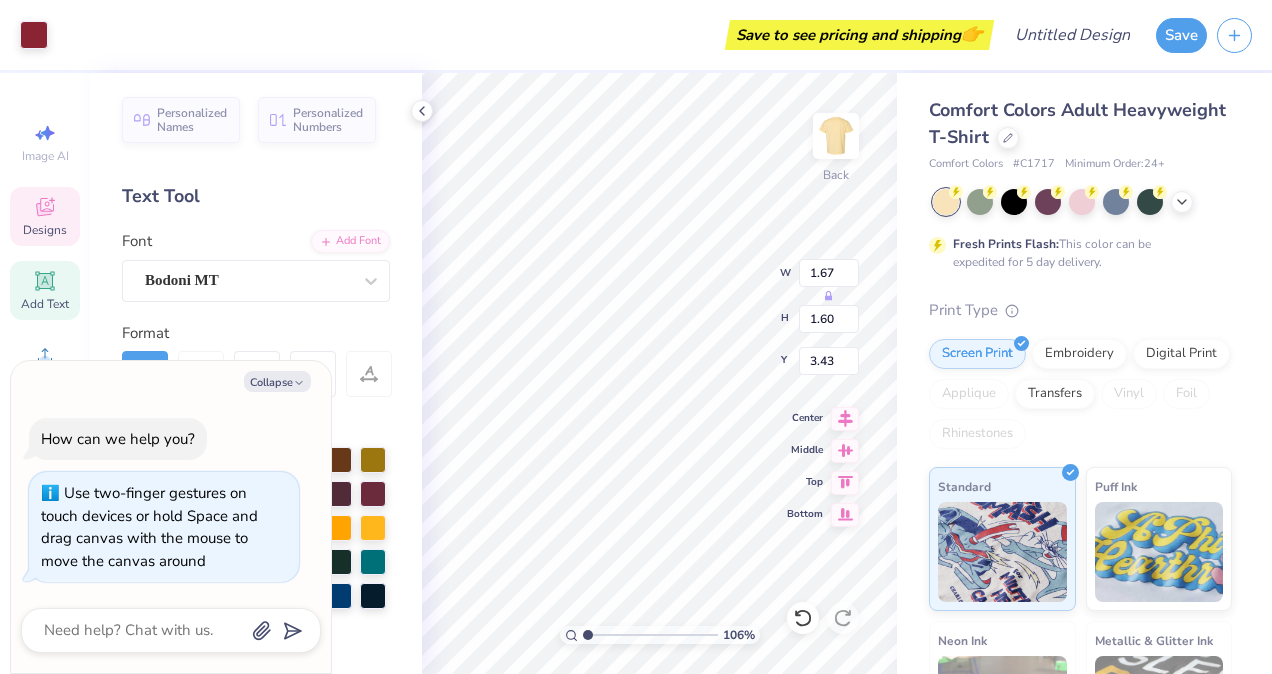 type on "1.06224464984945" 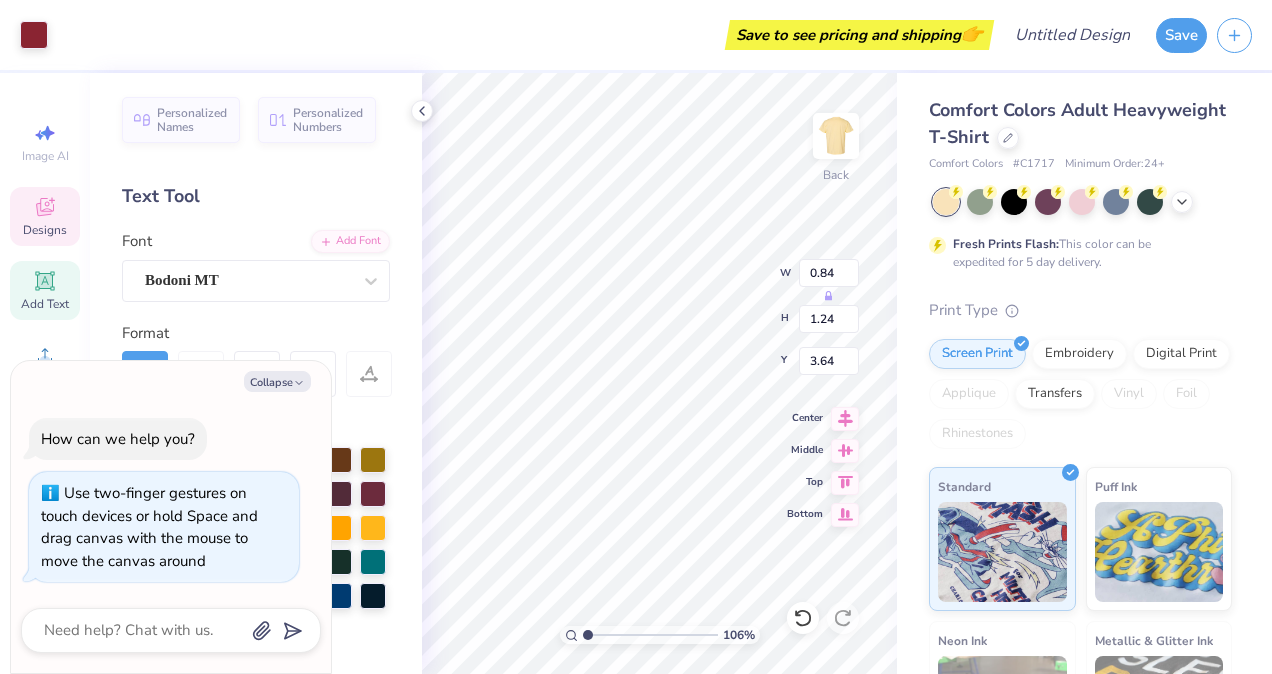 type on "1.06224464984945" 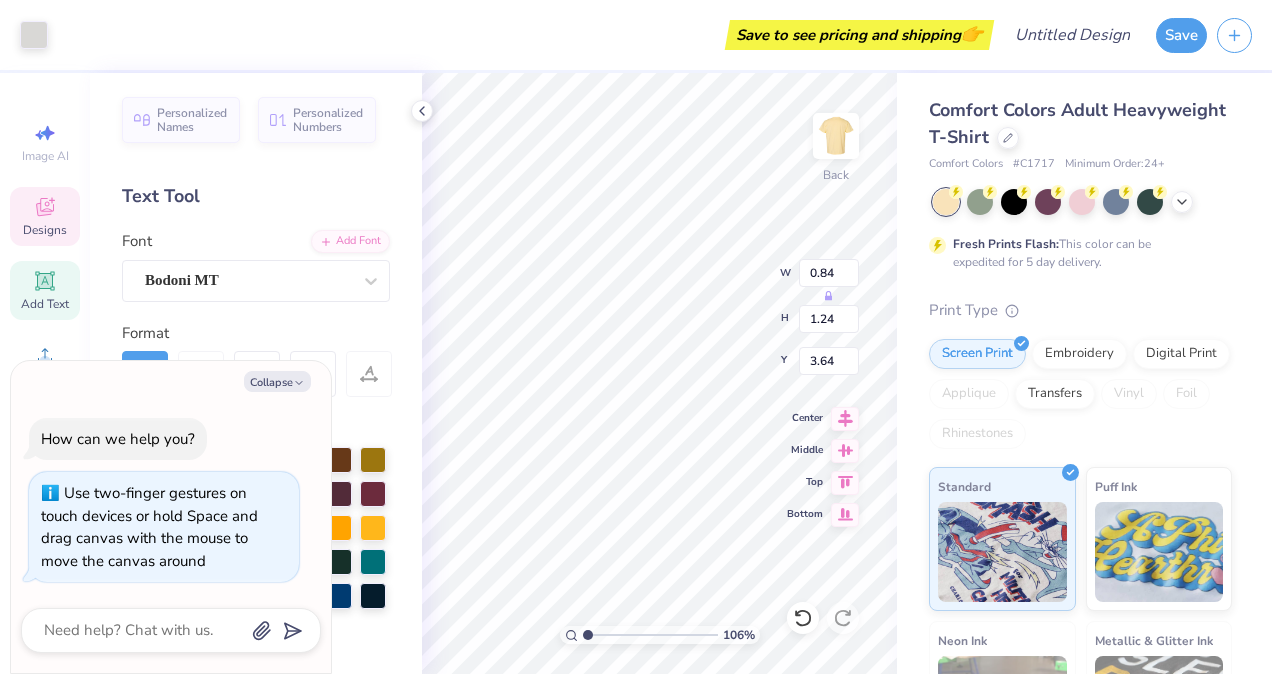 type on "1.06224464984945" 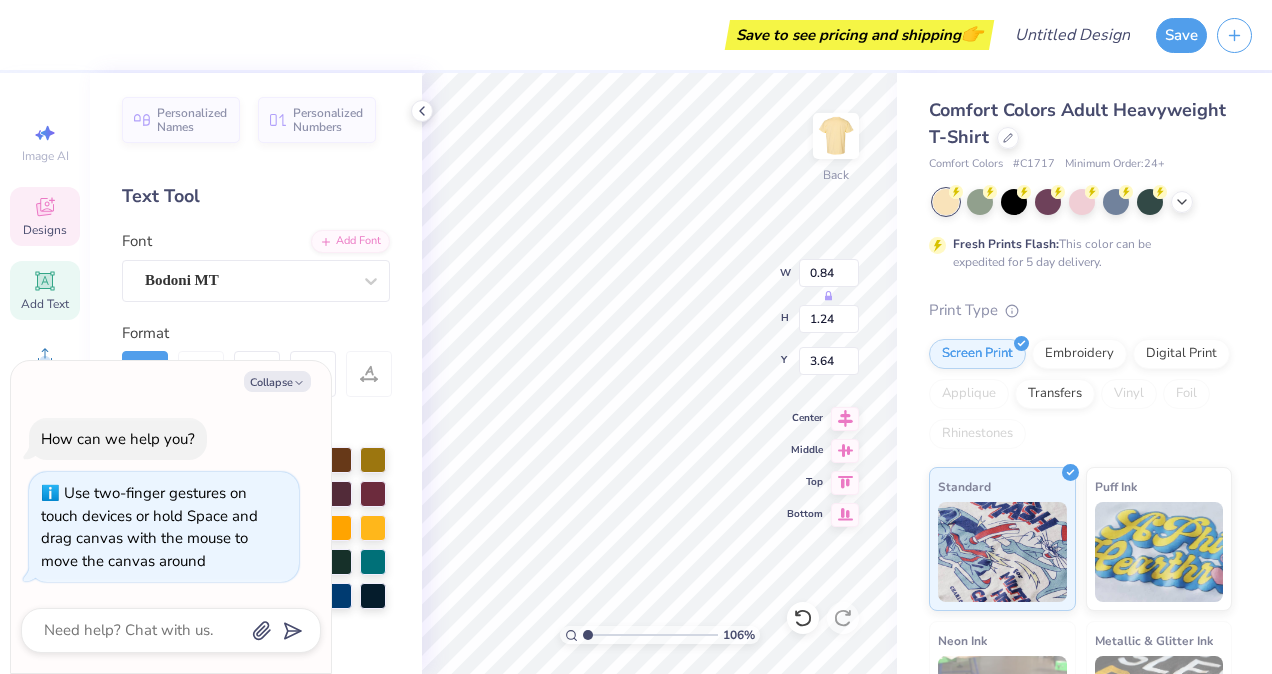 scroll, scrollTop: 16, scrollLeft: 2, axis: both 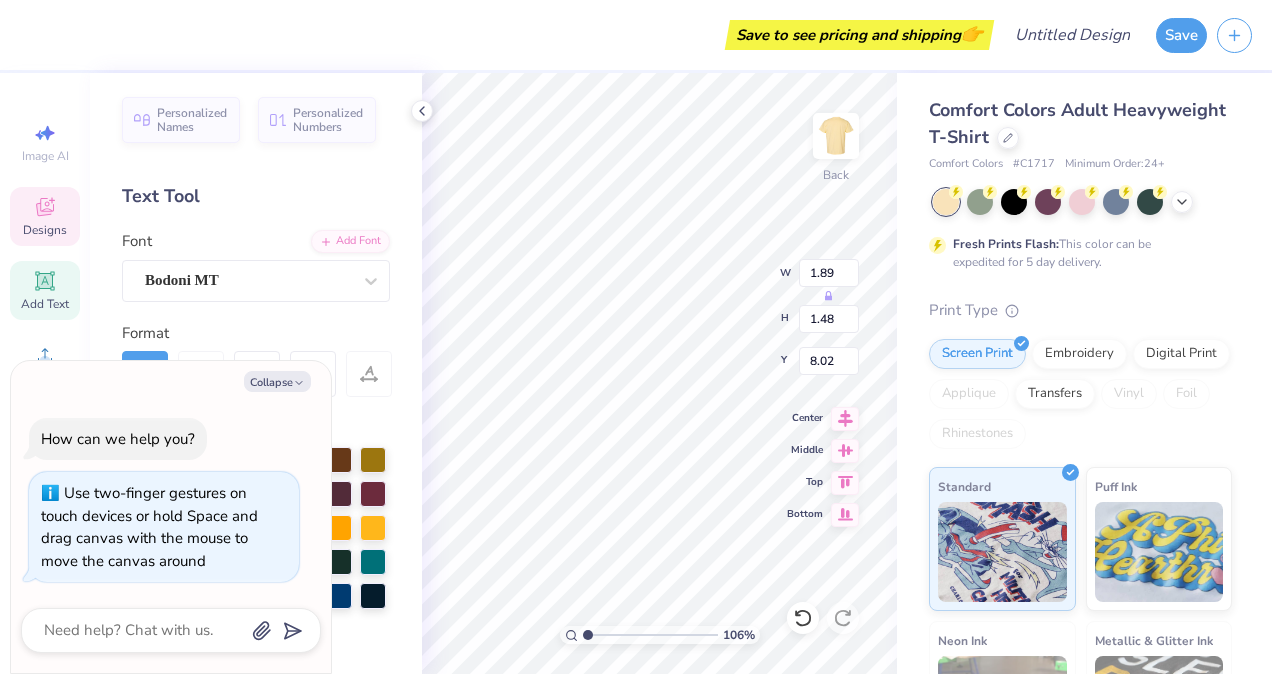 type on "1.06224464984945" 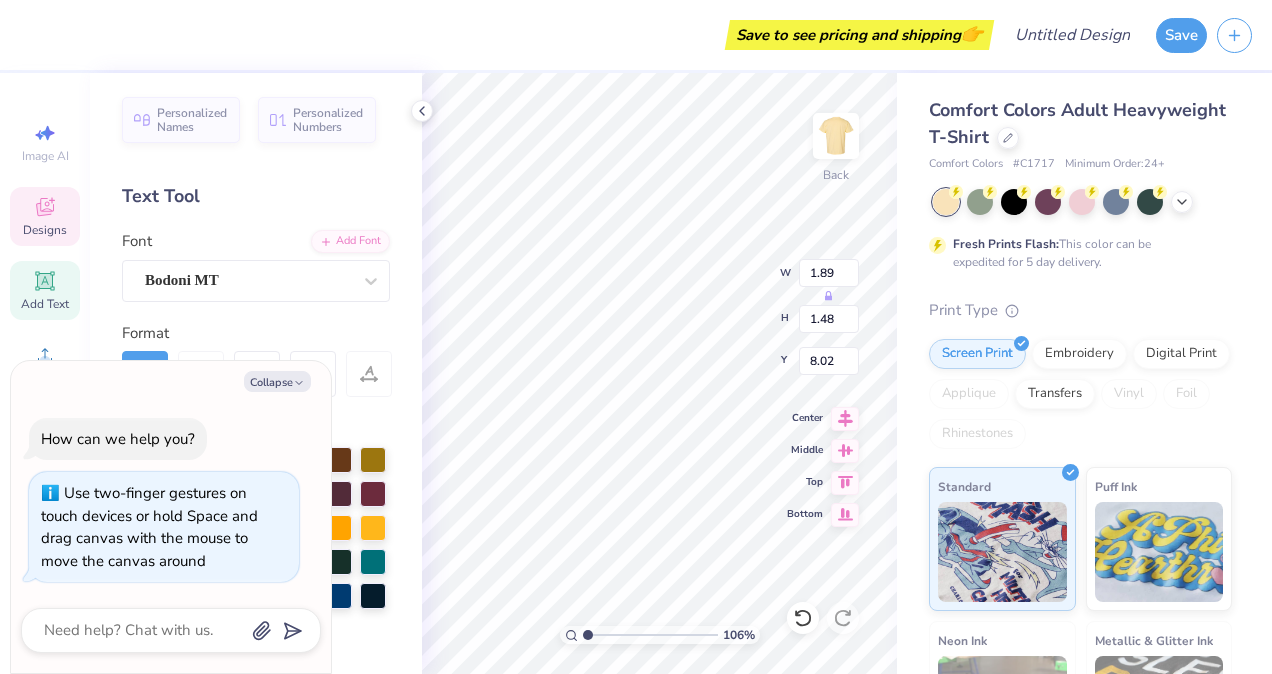 type on "1.06224464984945" 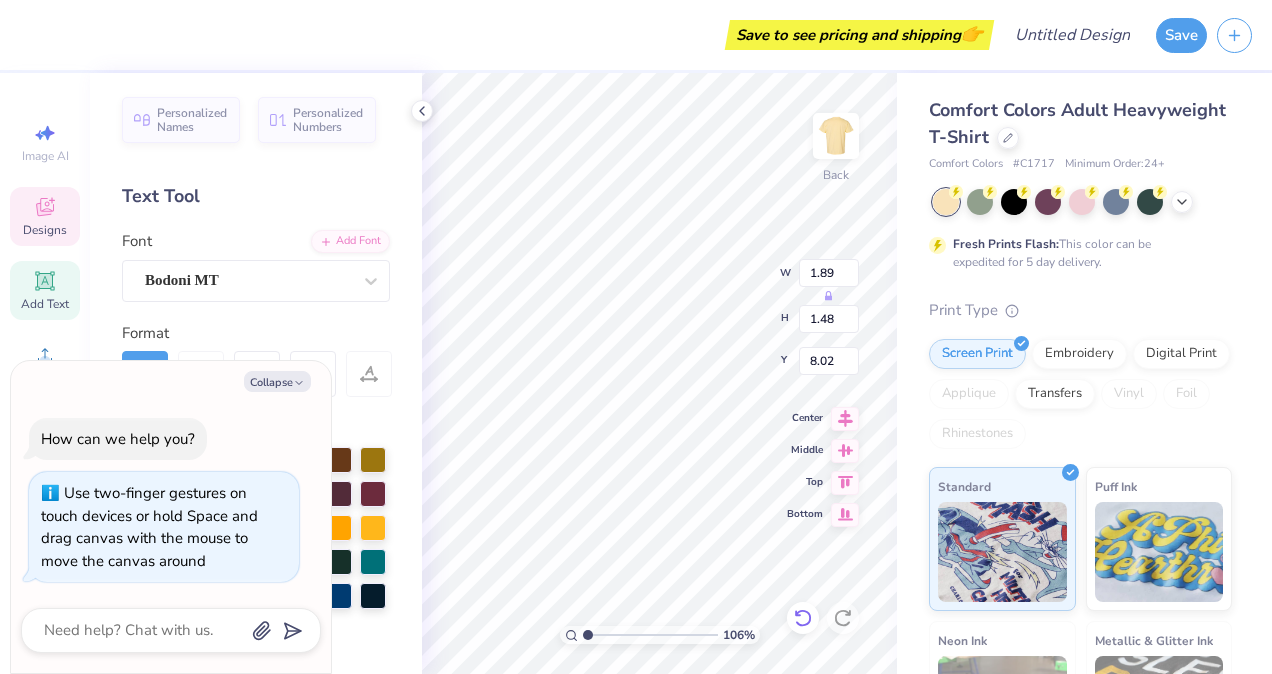 type on "1.06224464984945" 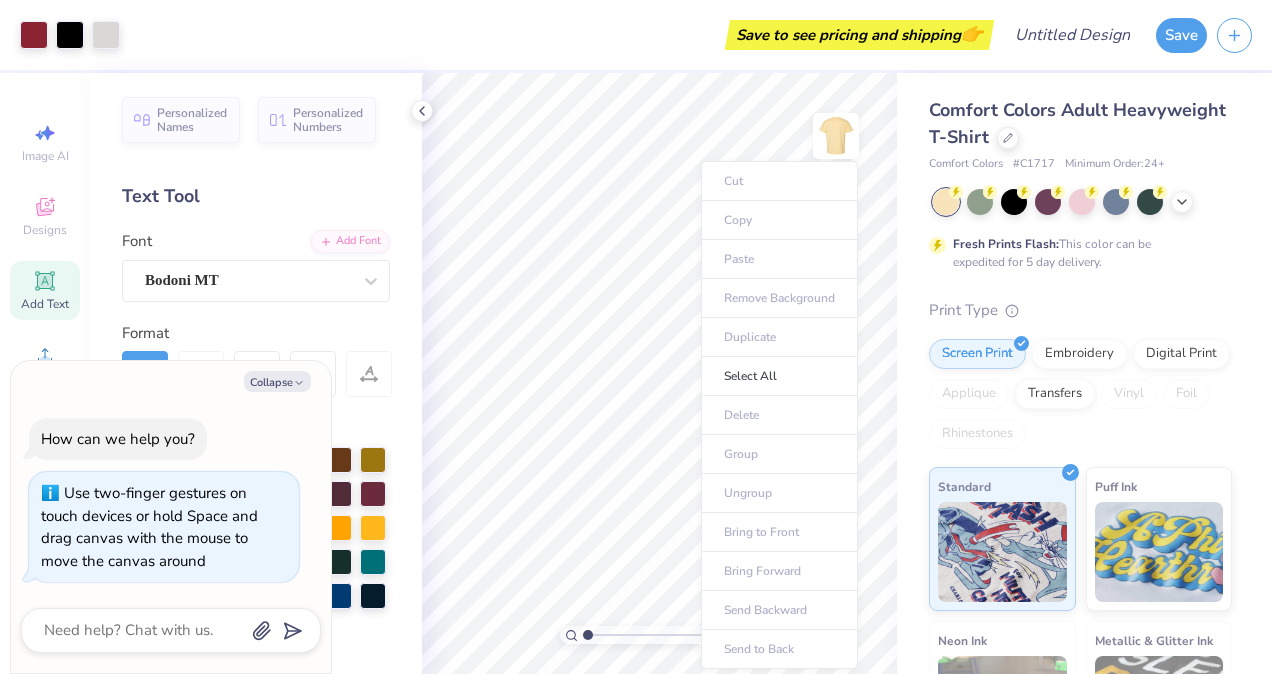 type on "1.06224464984945" 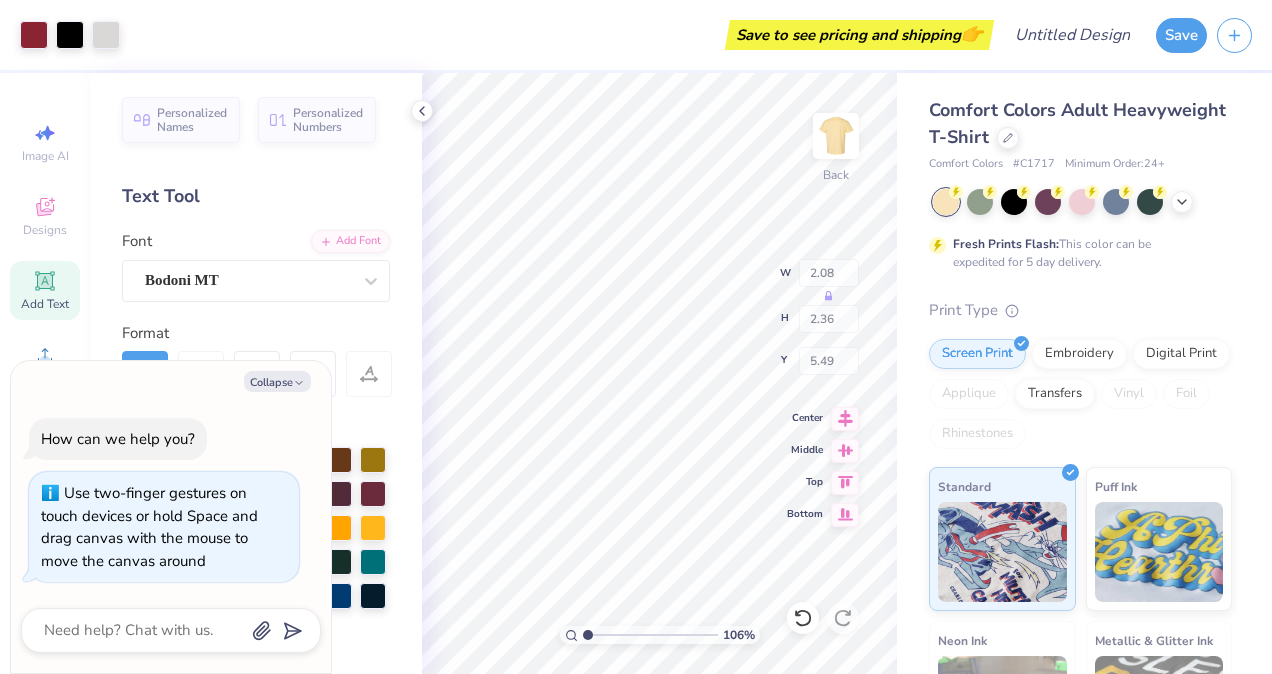 type on "1.06224464984945" 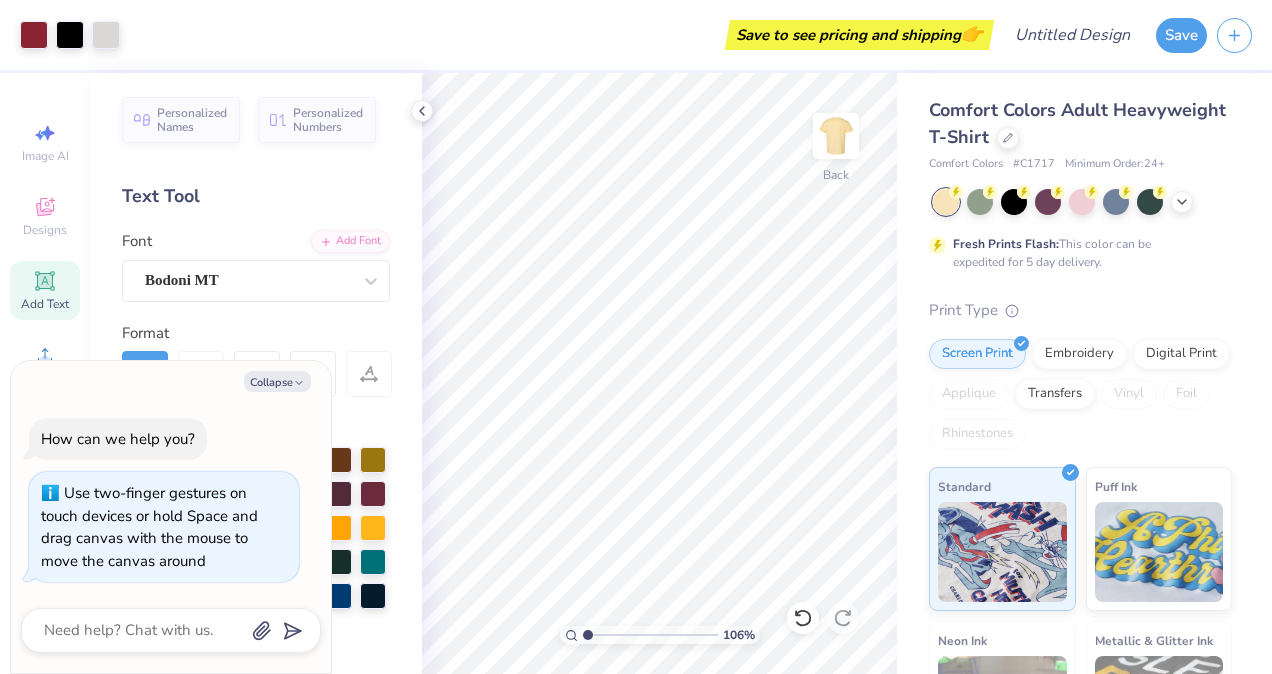 type on "1.06224464984945" 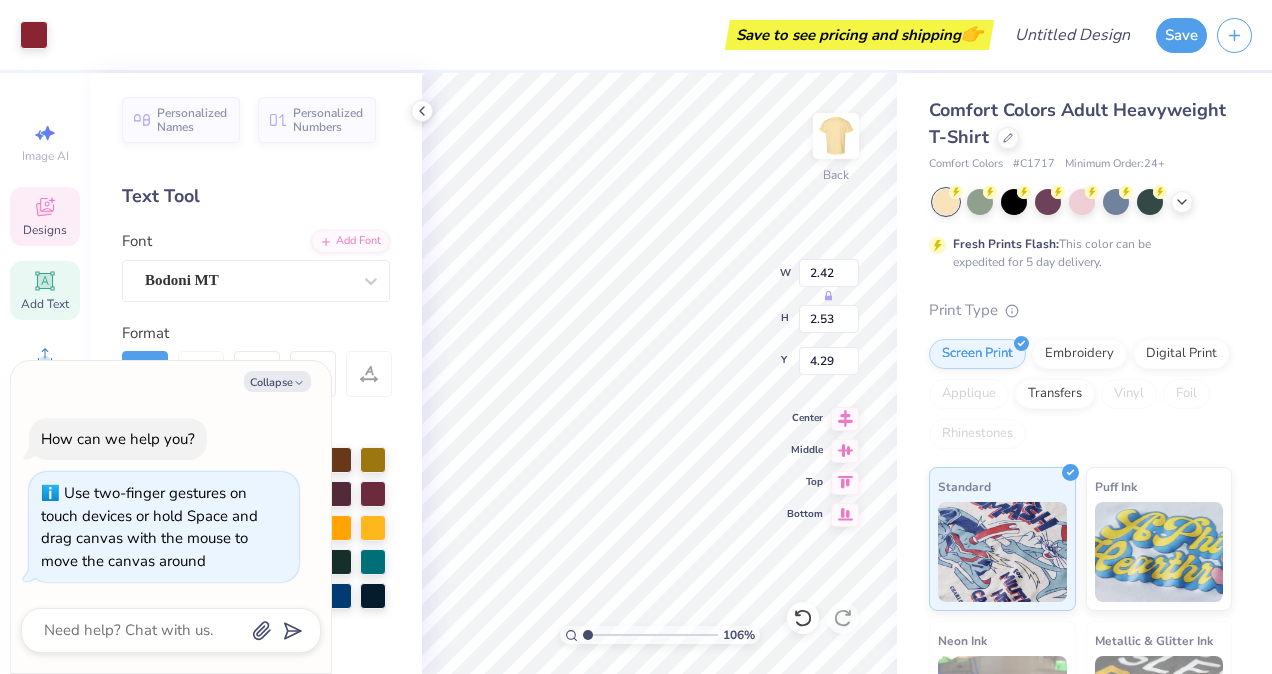 type on "1.06224464984945" 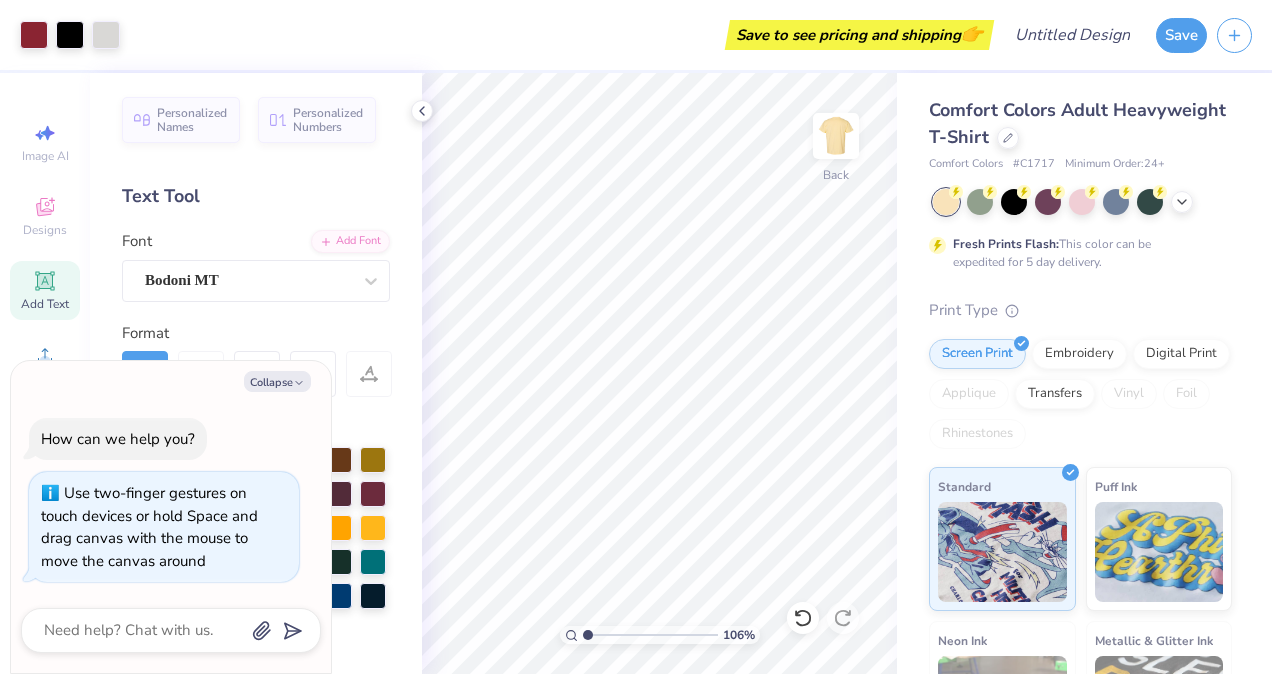 type on "1.06224464984945" 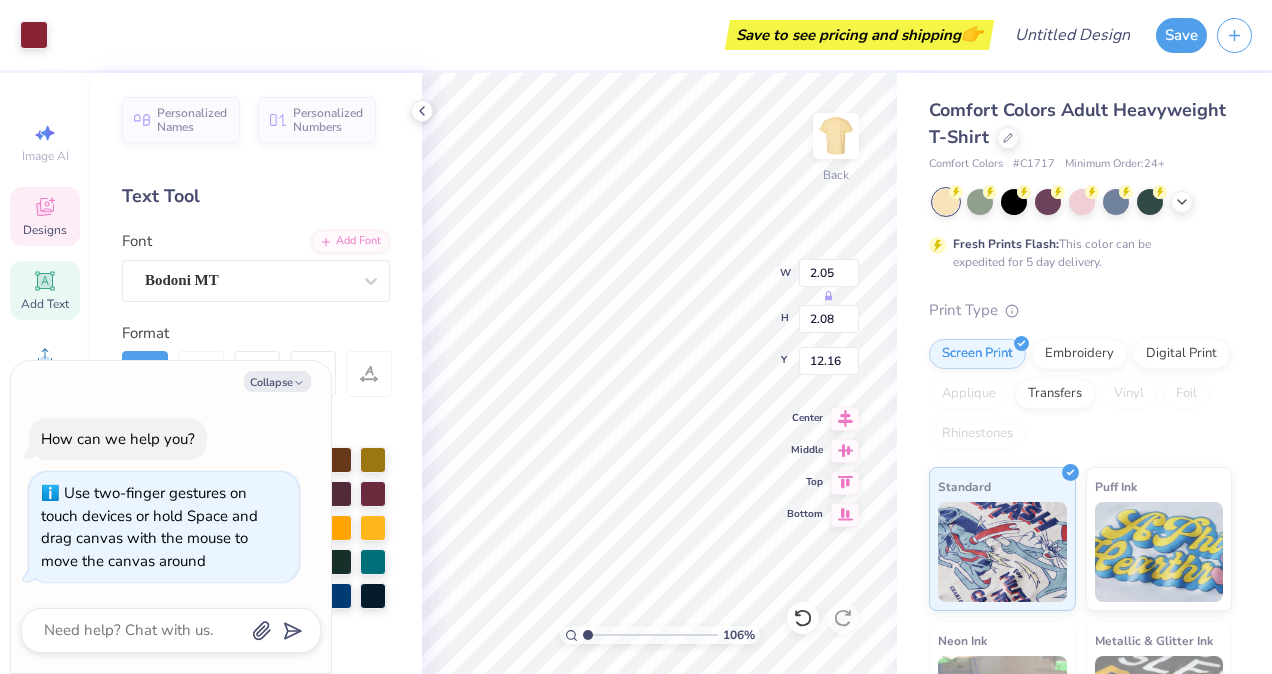 type on "1.06224464984945" 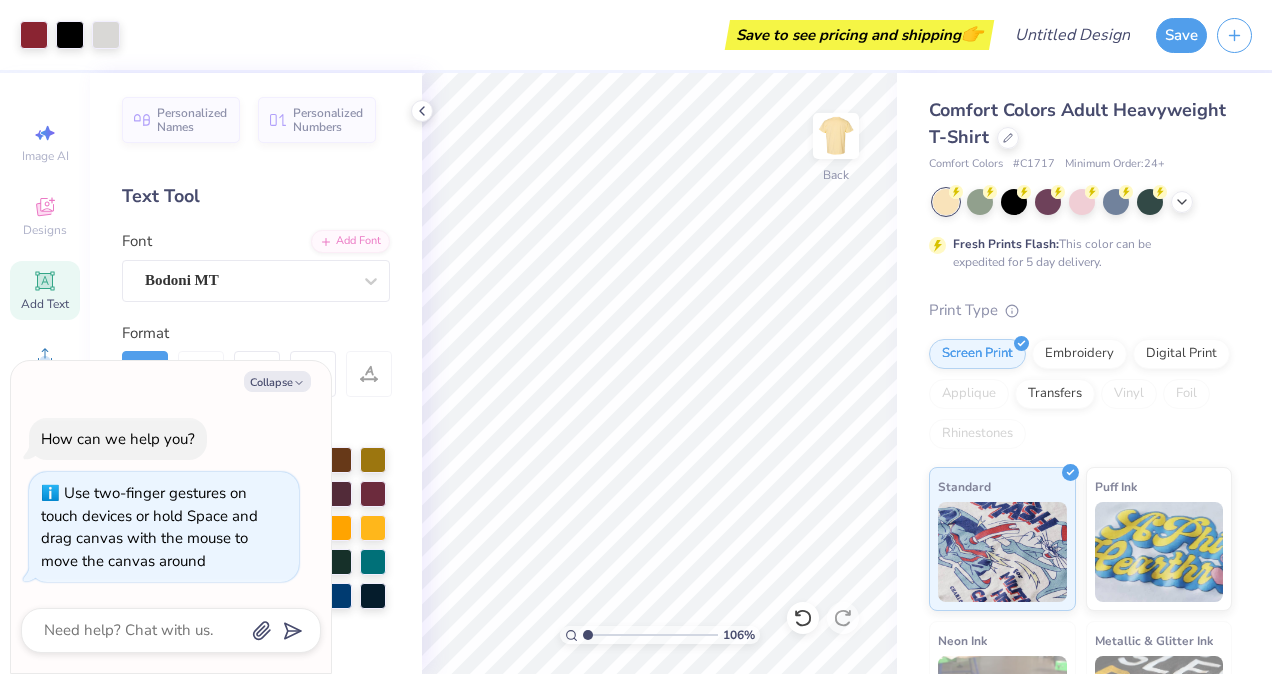 click on "Personalized Names Personalized Numbers Text Tool  Add Font Font Bodoni MT Format Color Enter a Pantone Styles Text Shape" at bounding box center [256, 373] 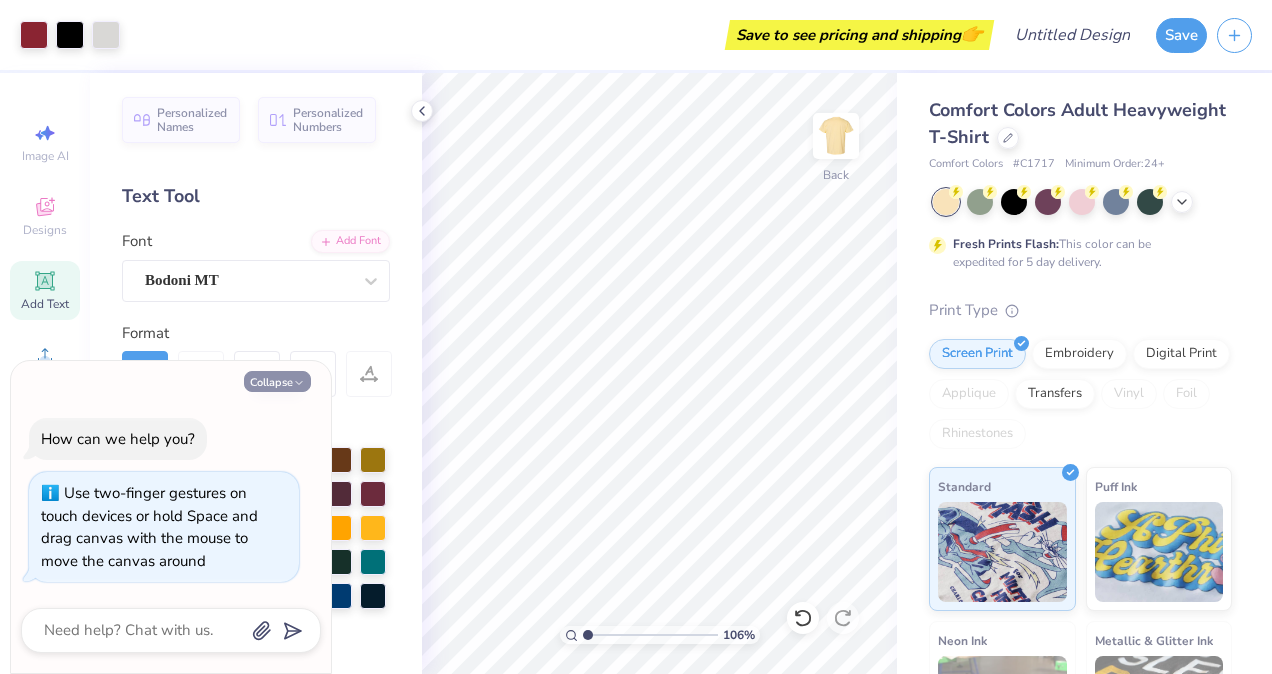 click on "Collapse" at bounding box center (277, 381) 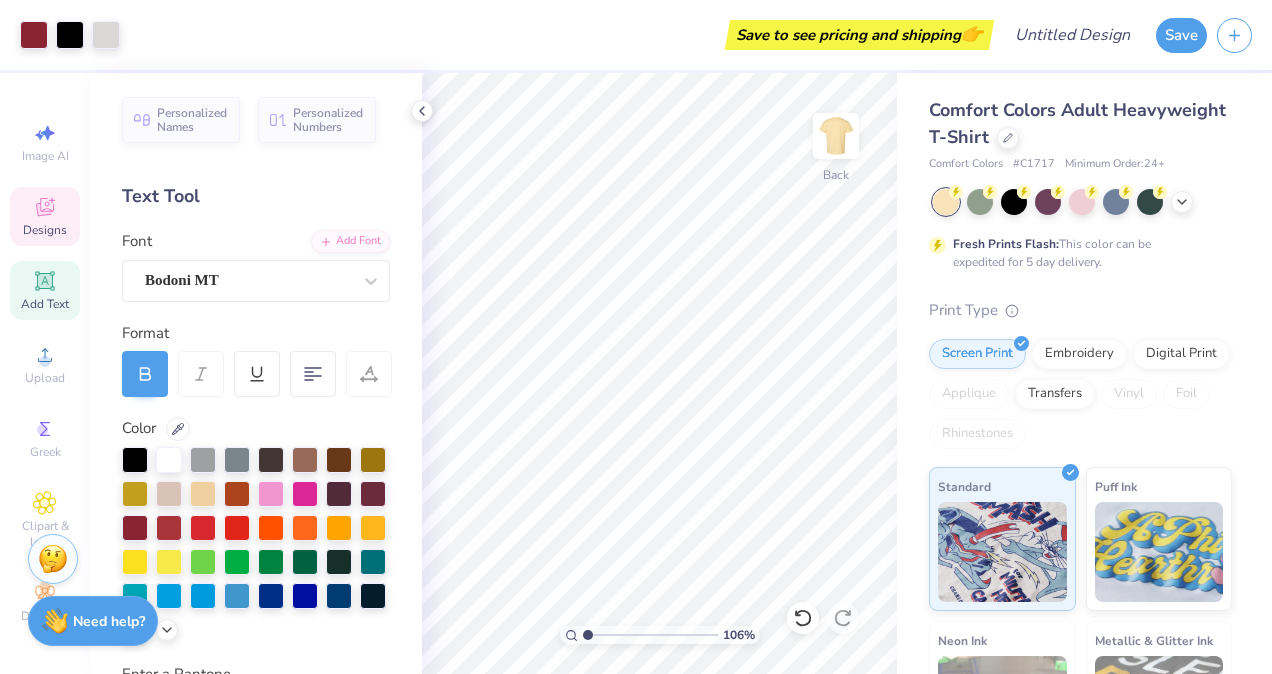 click 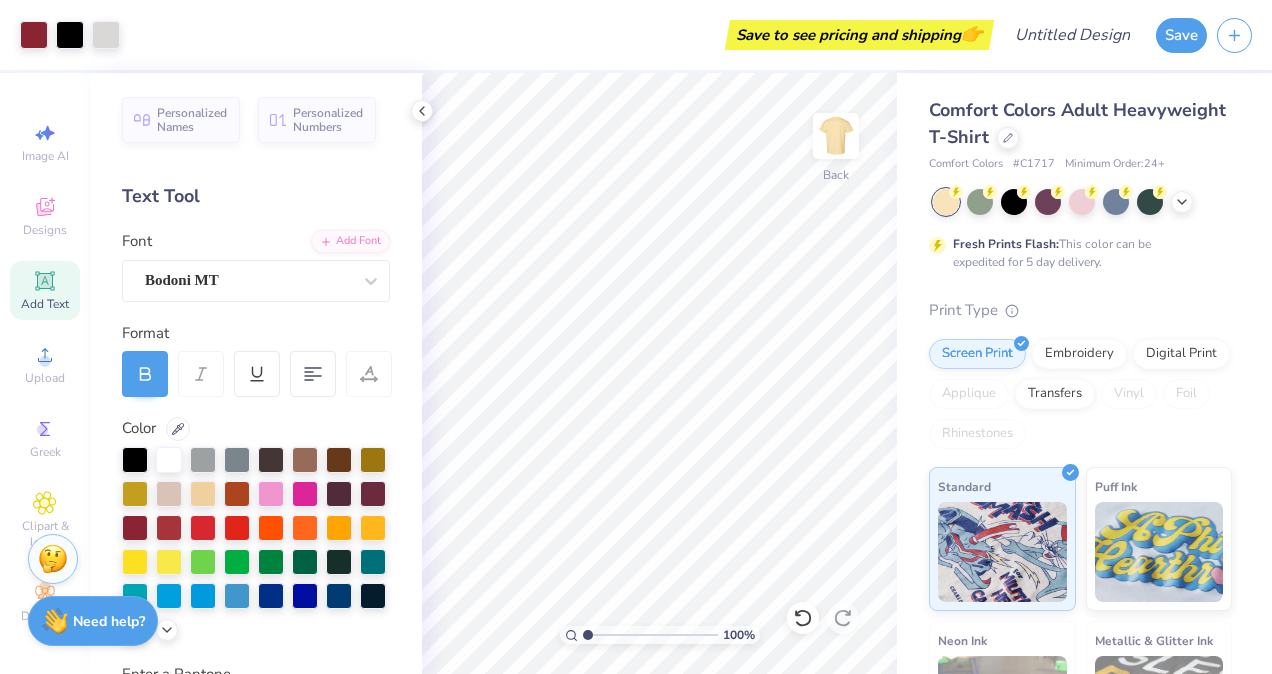 drag, startPoint x: 590, startPoint y: 633, endPoint x: 538, endPoint y: 628, distance: 52.23983 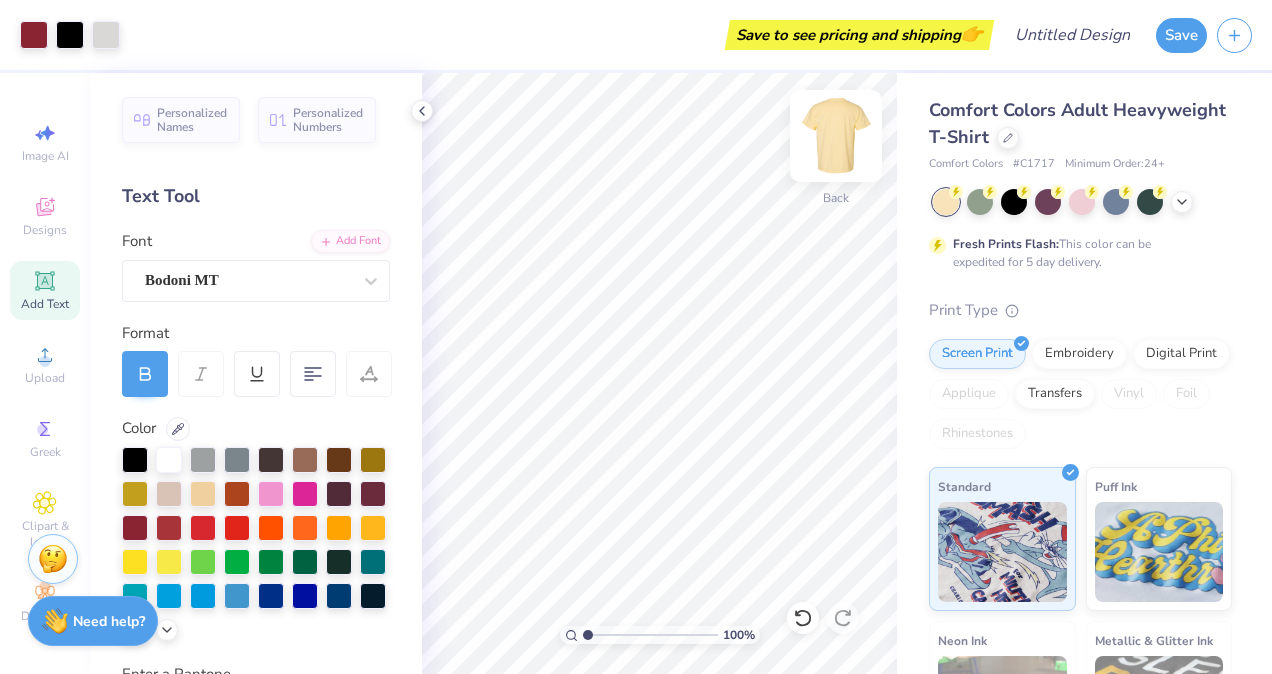 click at bounding box center (836, 136) 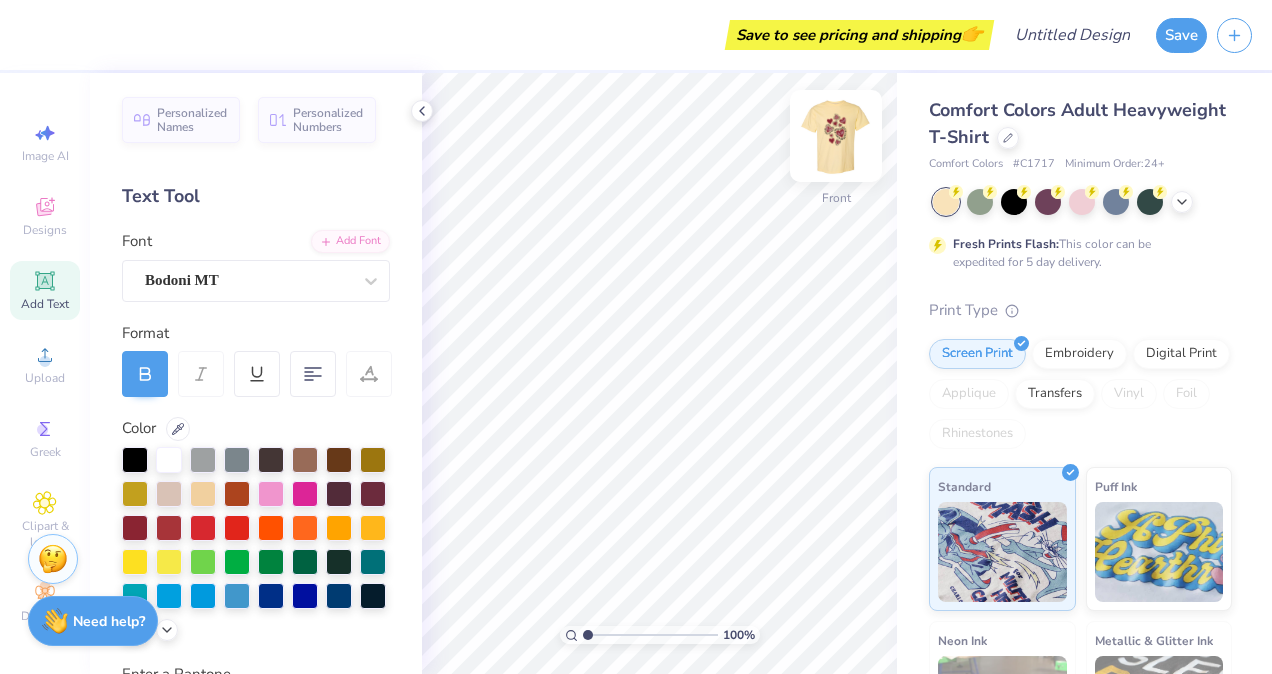 click at bounding box center [836, 136] 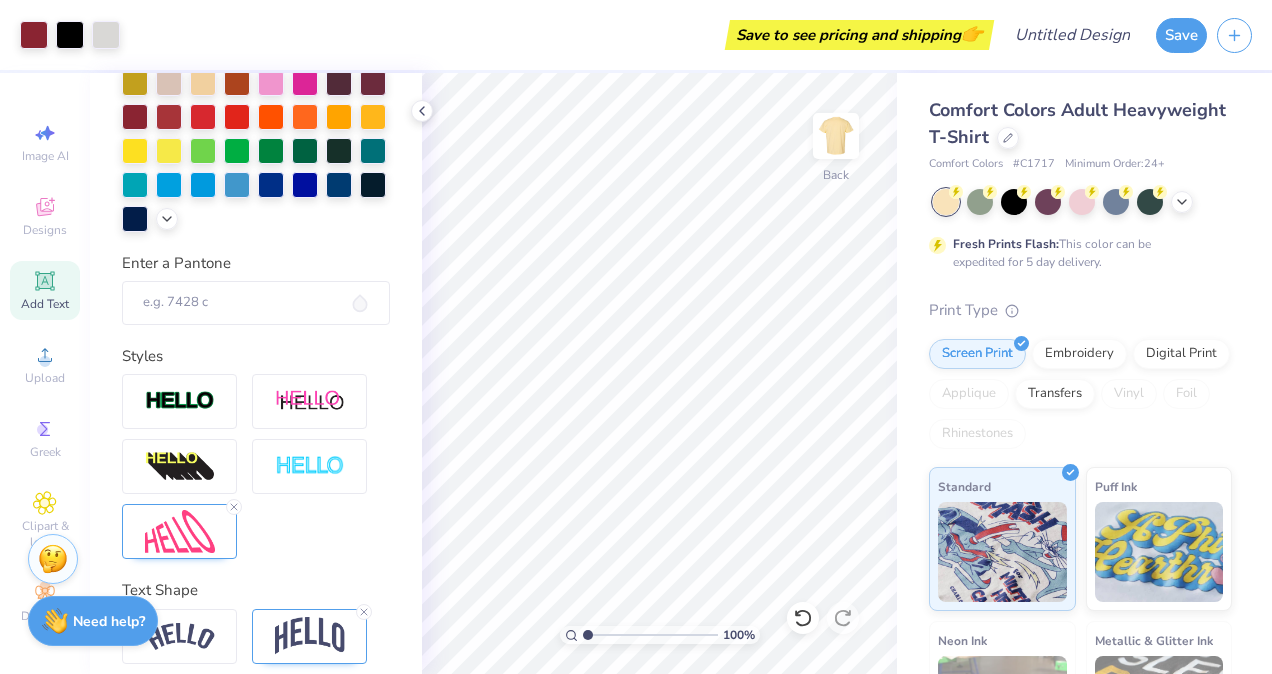 scroll, scrollTop: 489, scrollLeft: 0, axis: vertical 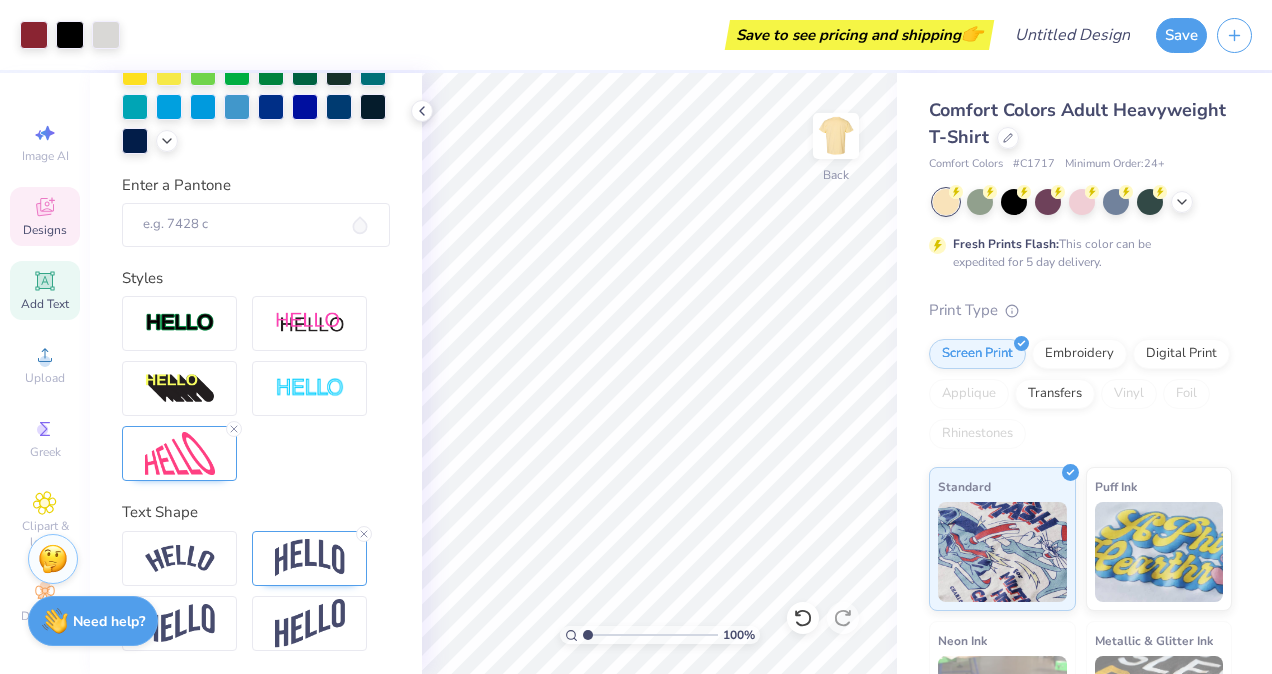 click 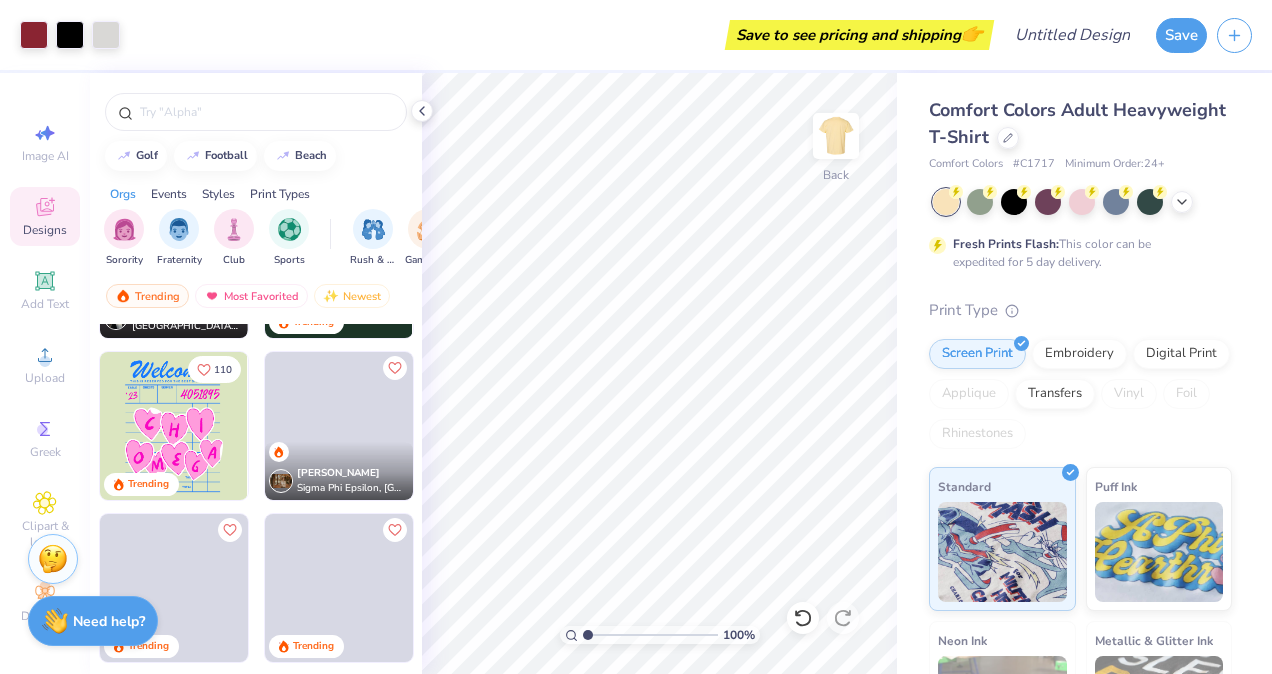 scroll, scrollTop: 3217, scrollLeft: 0, axis: vertical 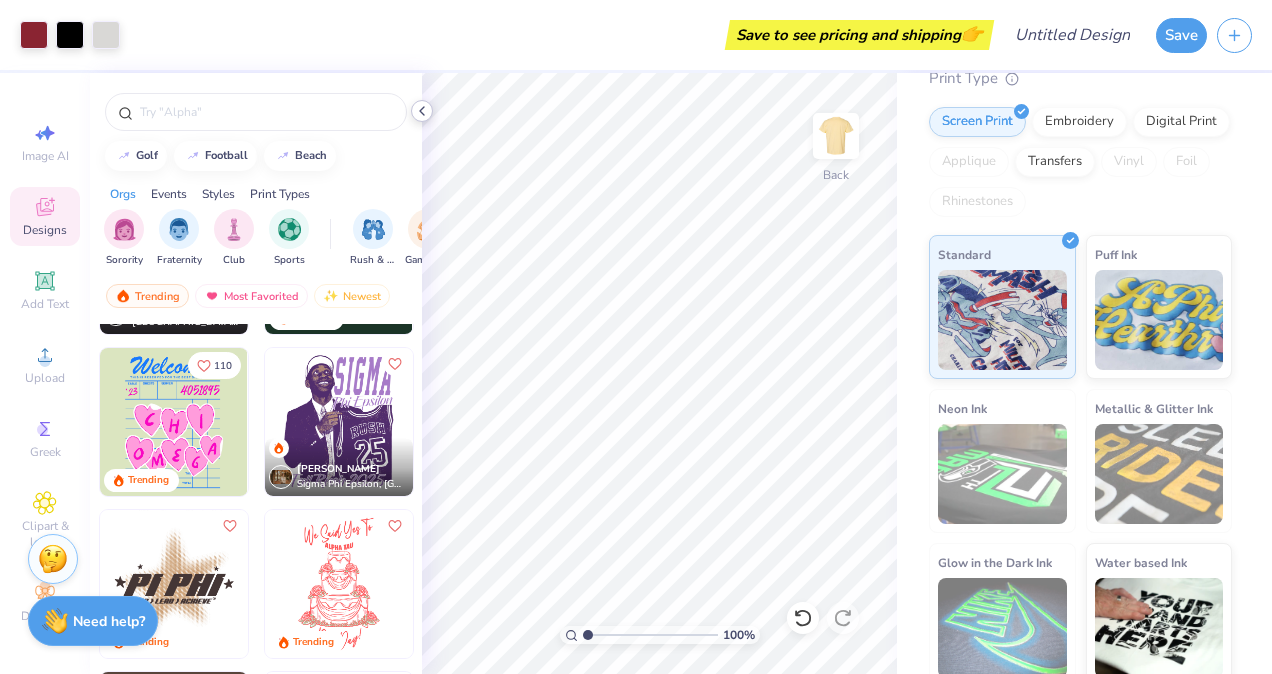 click 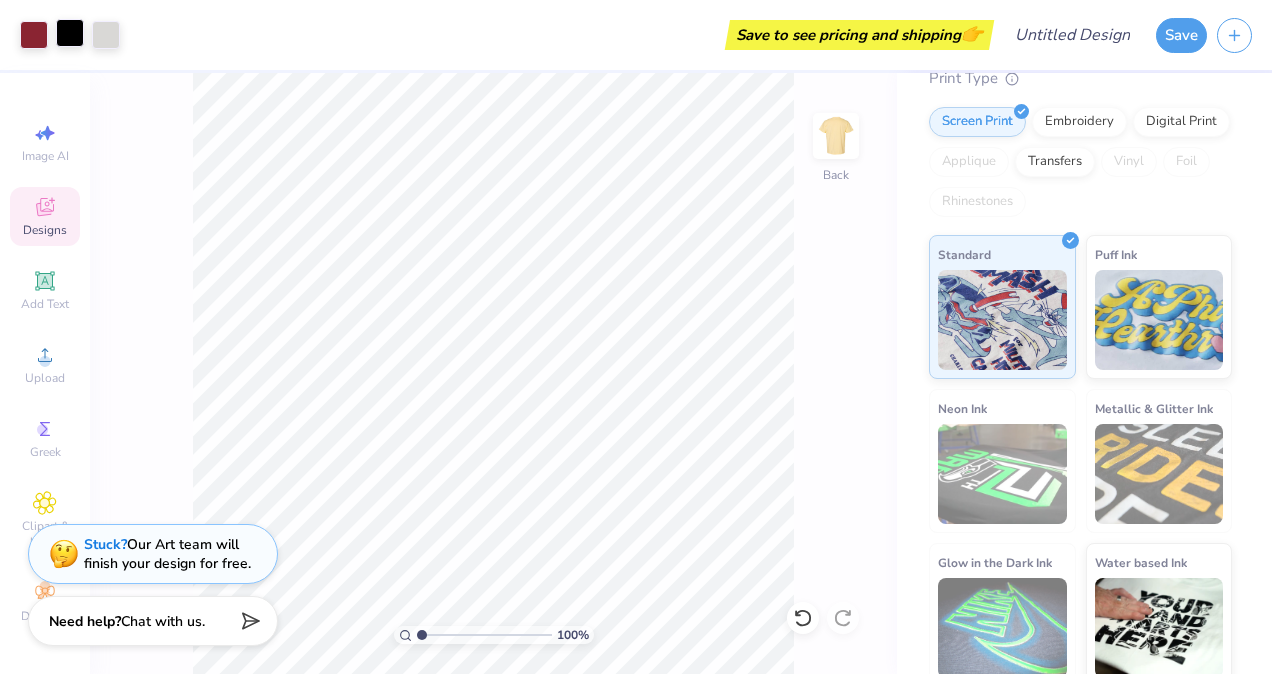 click at bounding box center (70, 33) 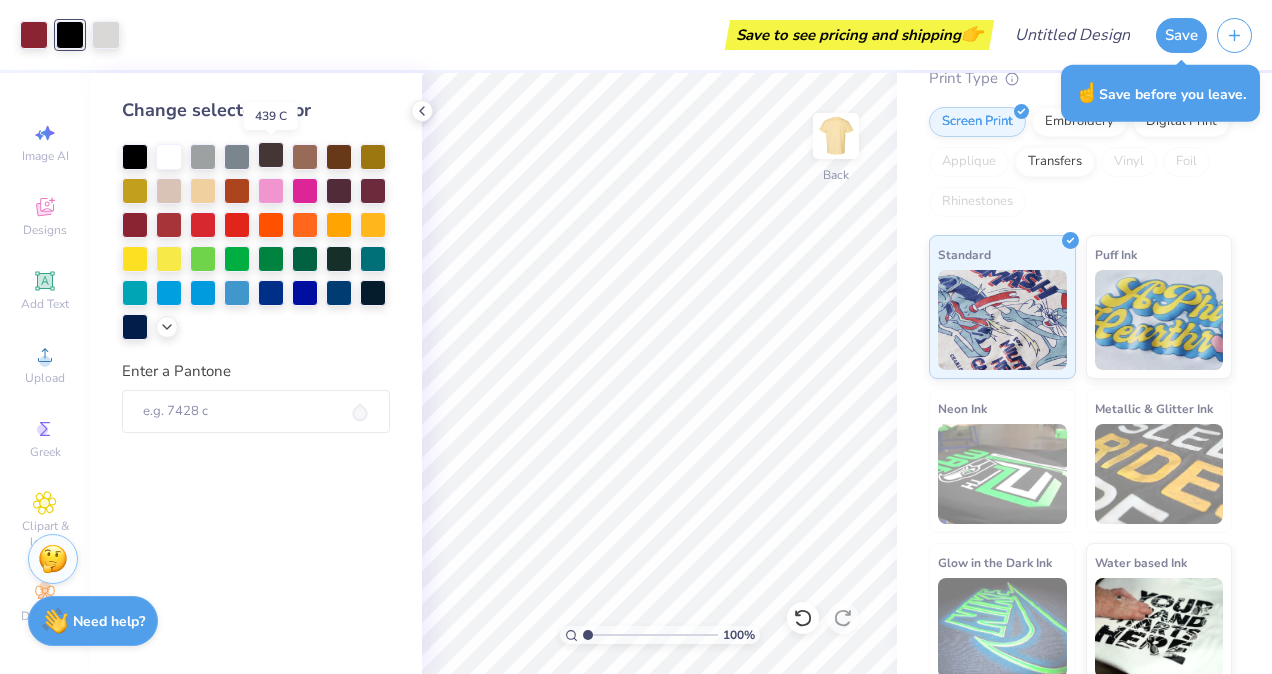 click at bounding box center (271, 155) 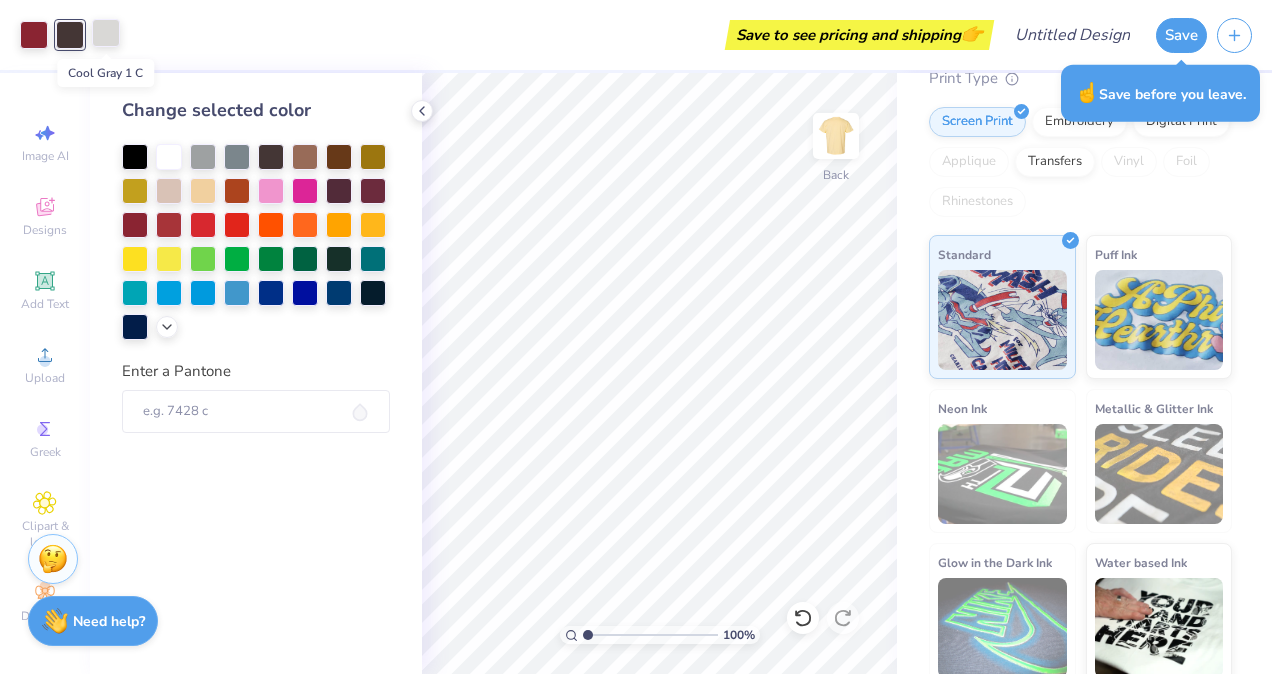 click at bounding box center (106, 33) 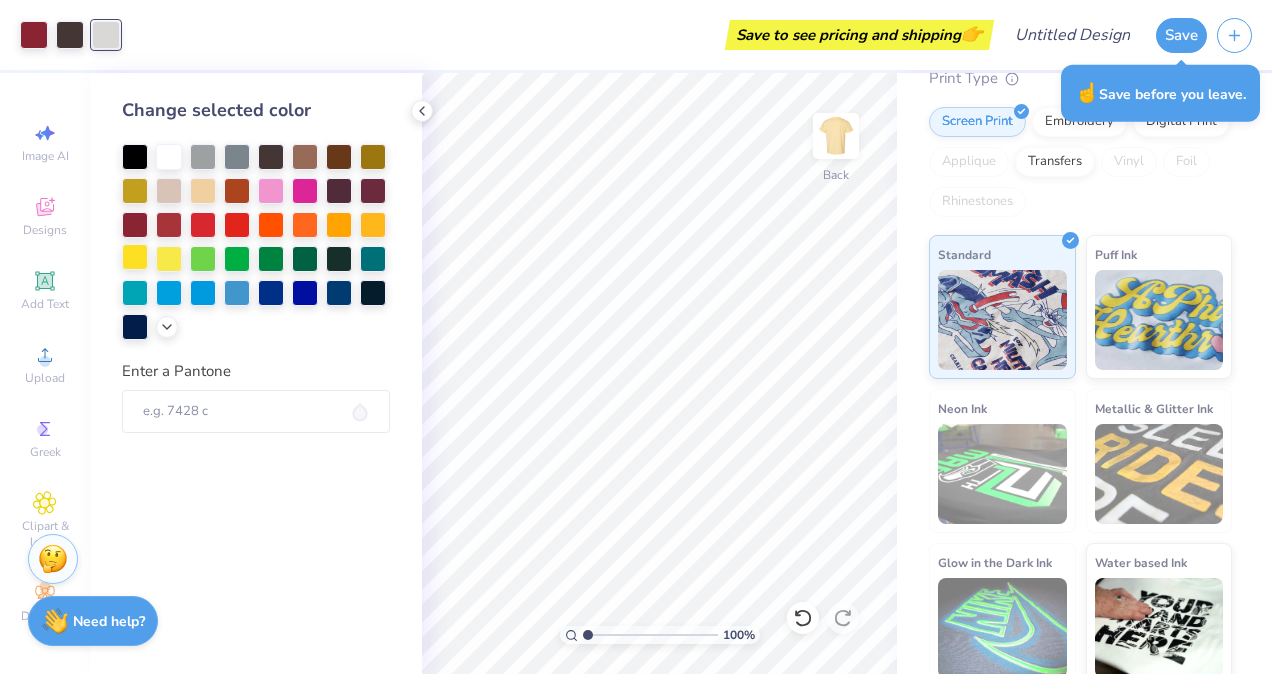 click at bounding box center [135, 257] 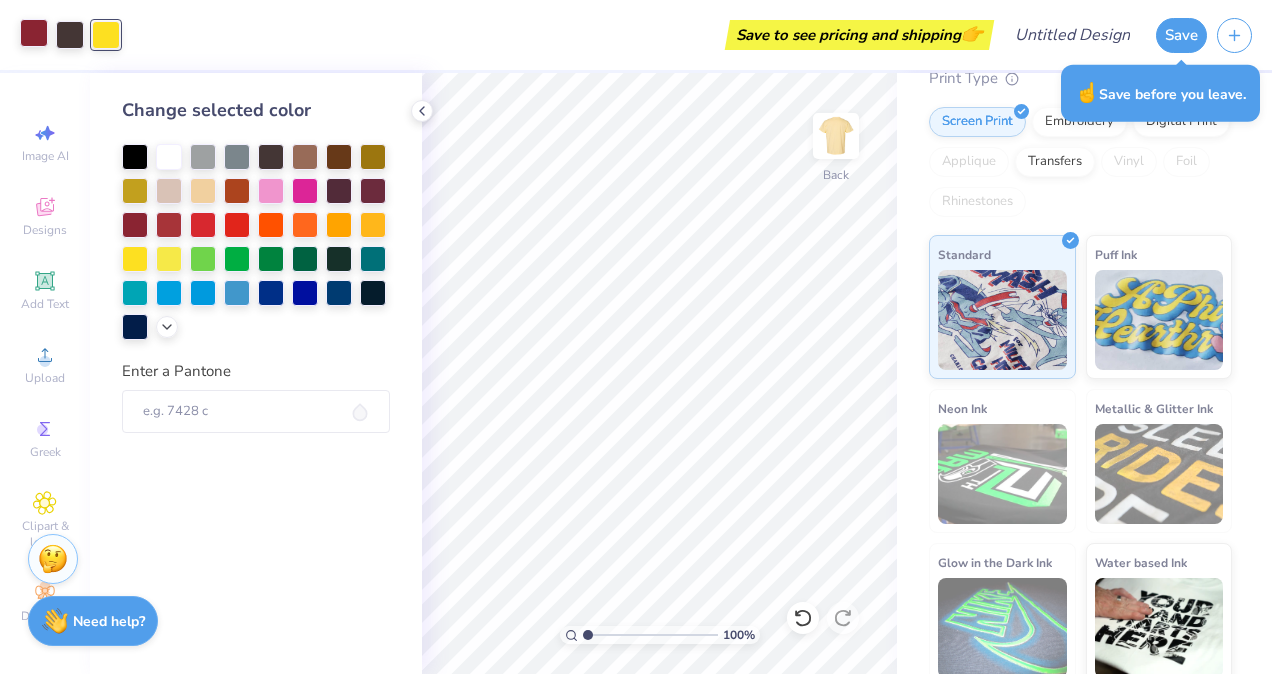click at bounding box center [34, 33] 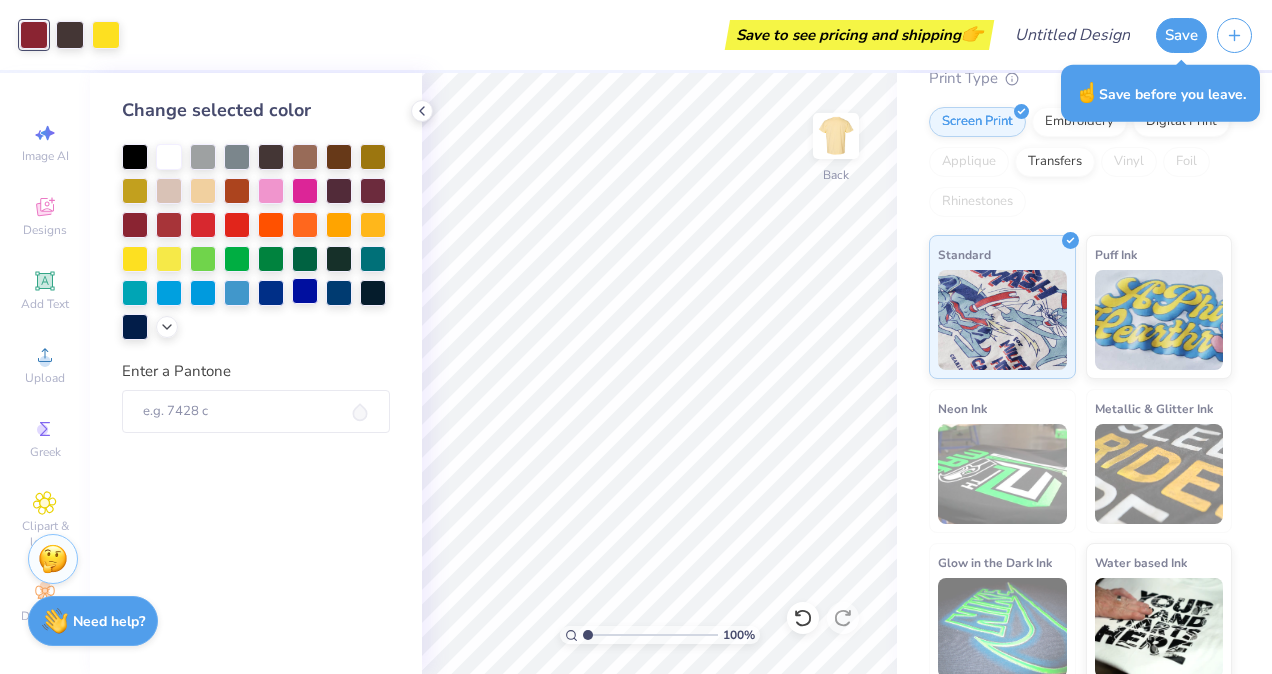 click at bounding box center [305, 291] 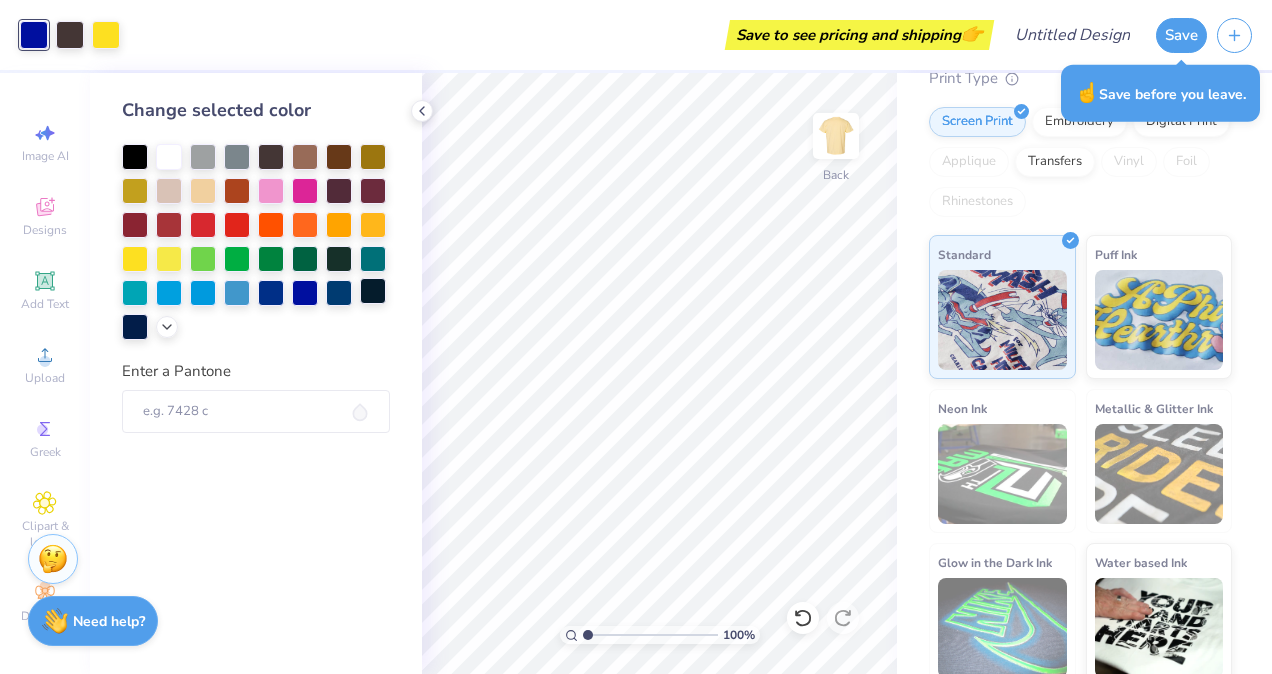 click at bounding box center [373, 291] 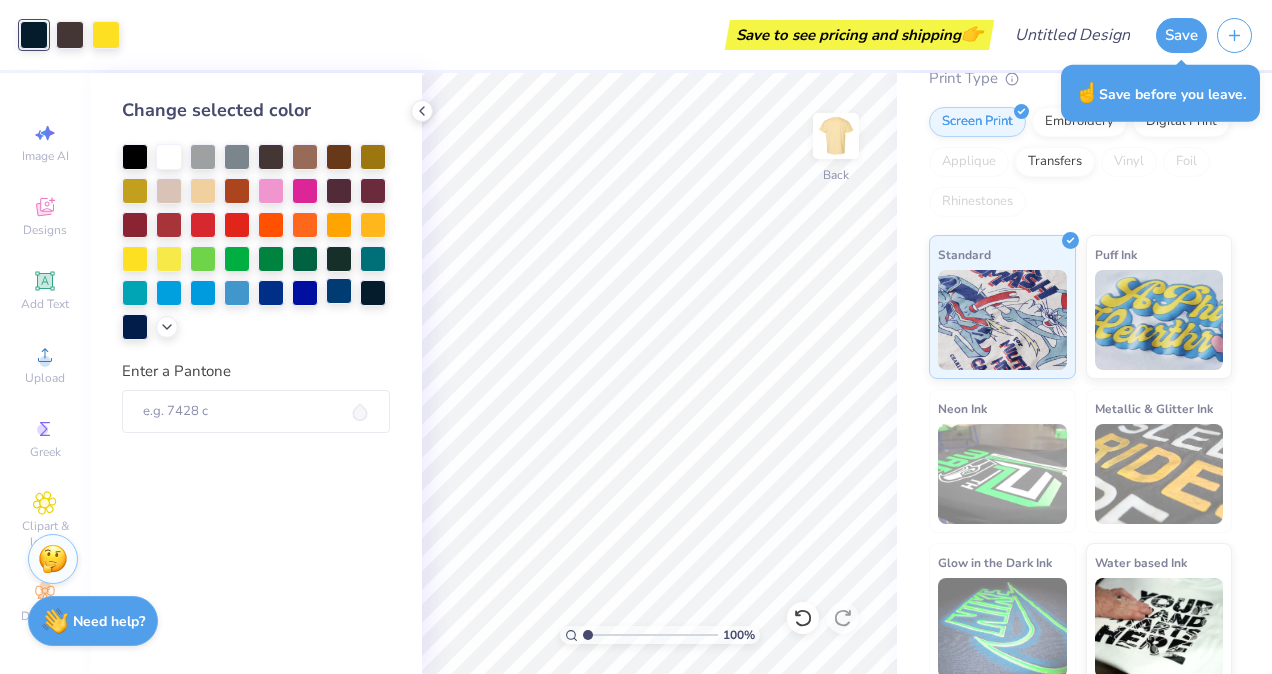 click at bounding box center (339, 291) 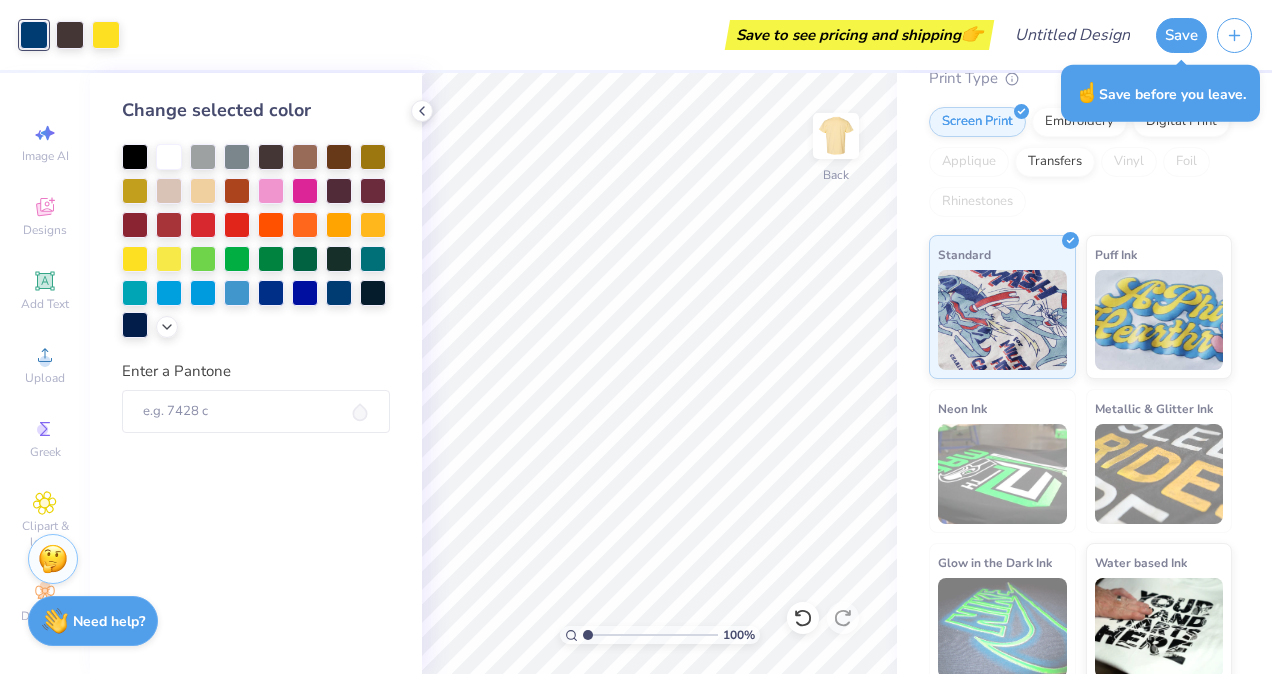 click at bounding box center [135, 325] 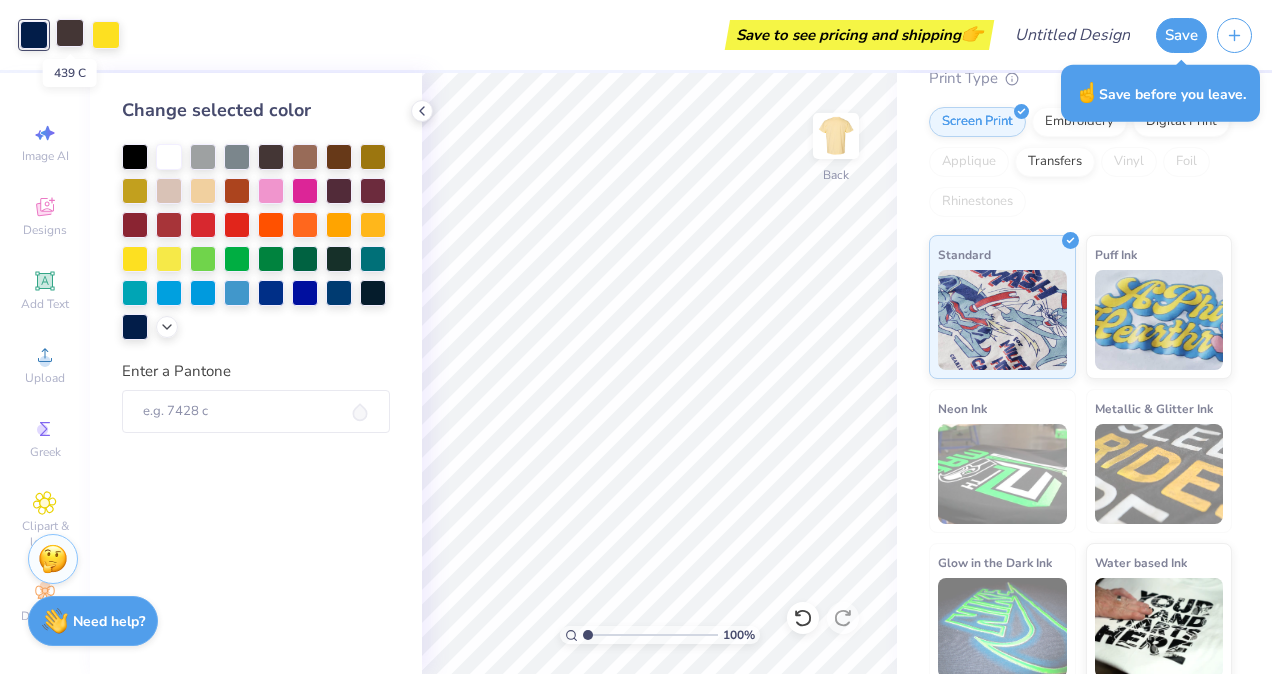 click at bounding box center (70, 33) 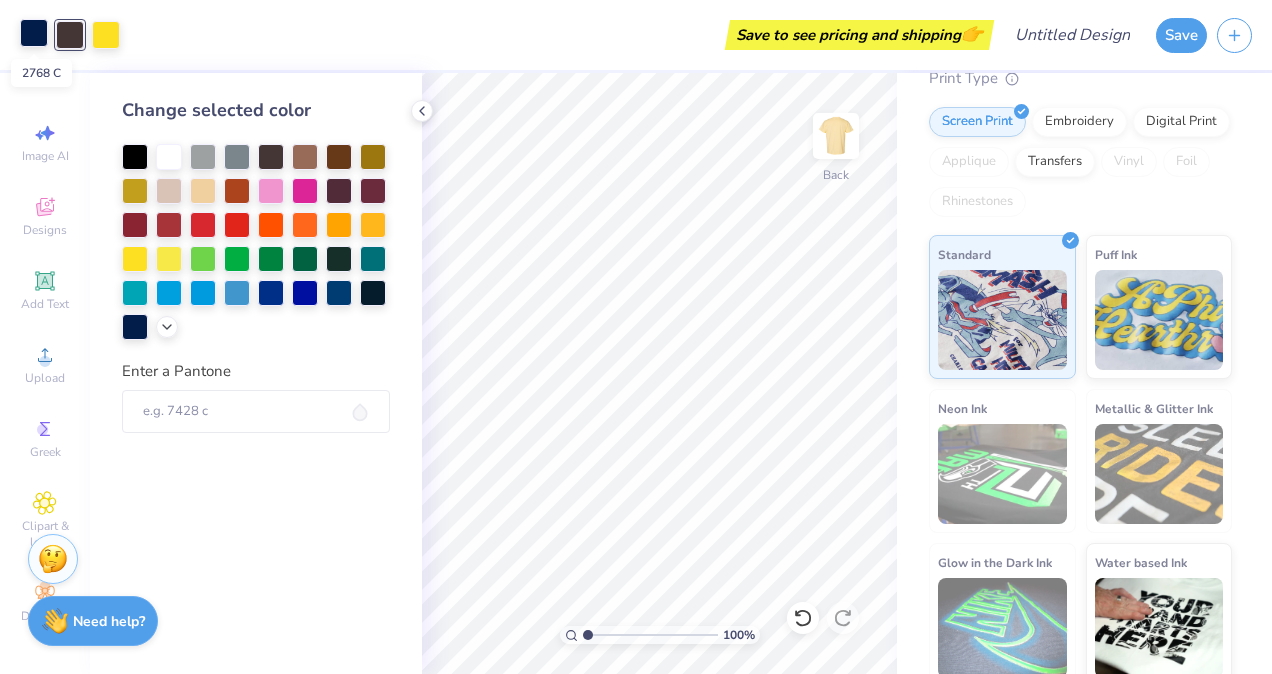 click at bounding box center (34, 33) 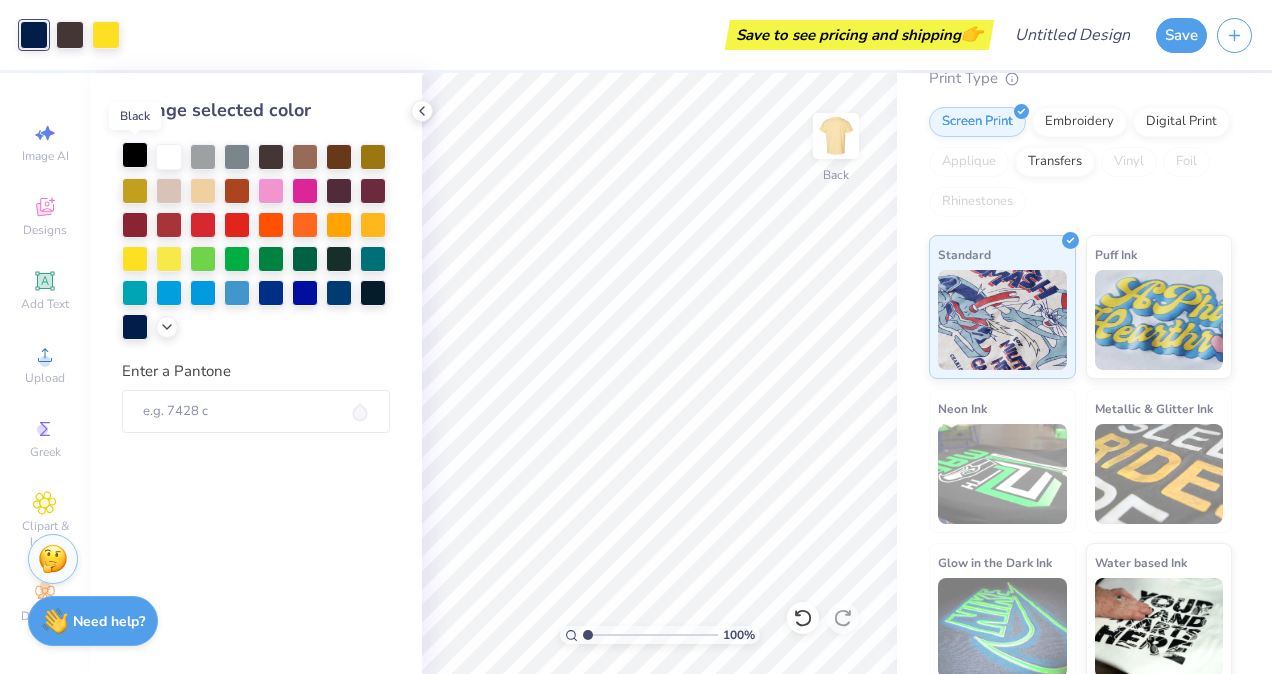 click at bounding box center [135, 155] 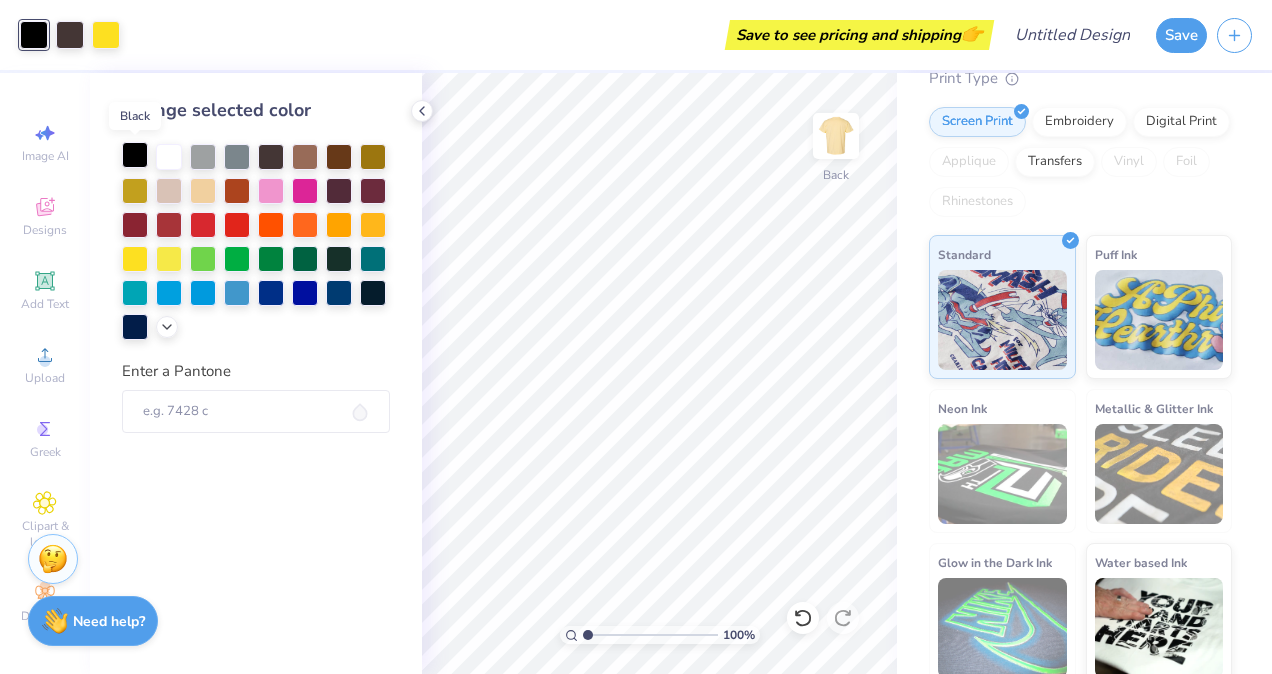 click at bounding box center [135, 155] 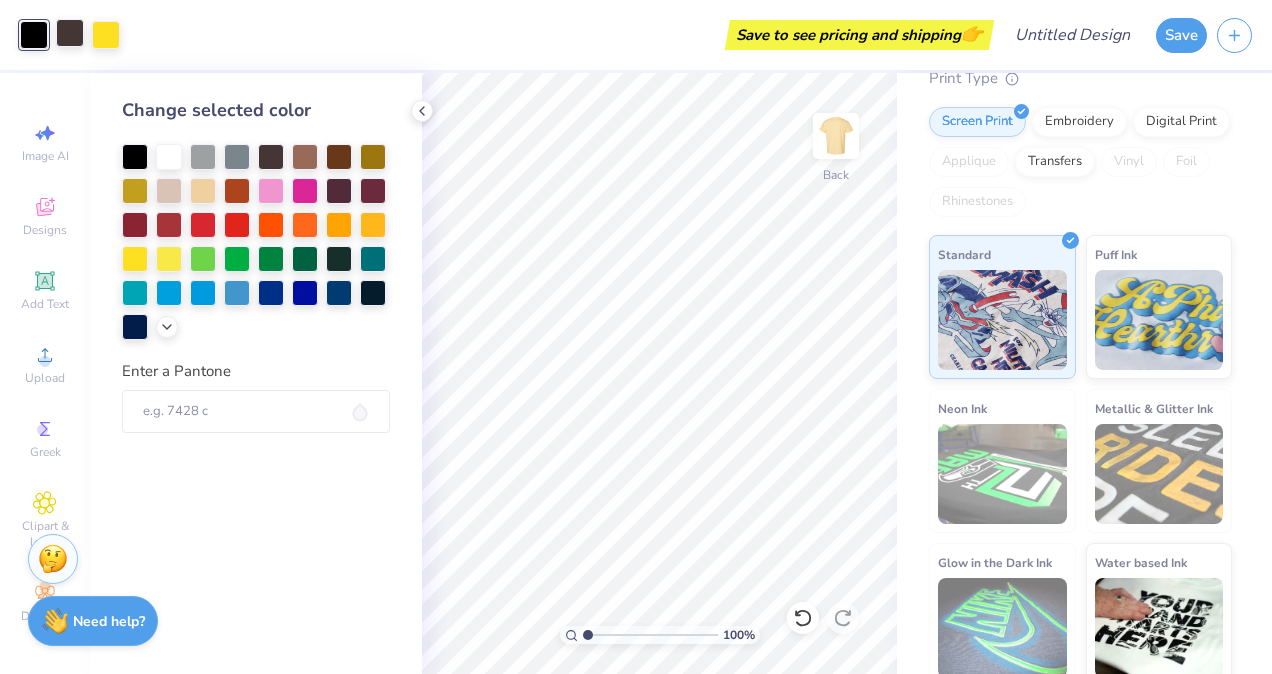 click at bounding box center (70, 33) 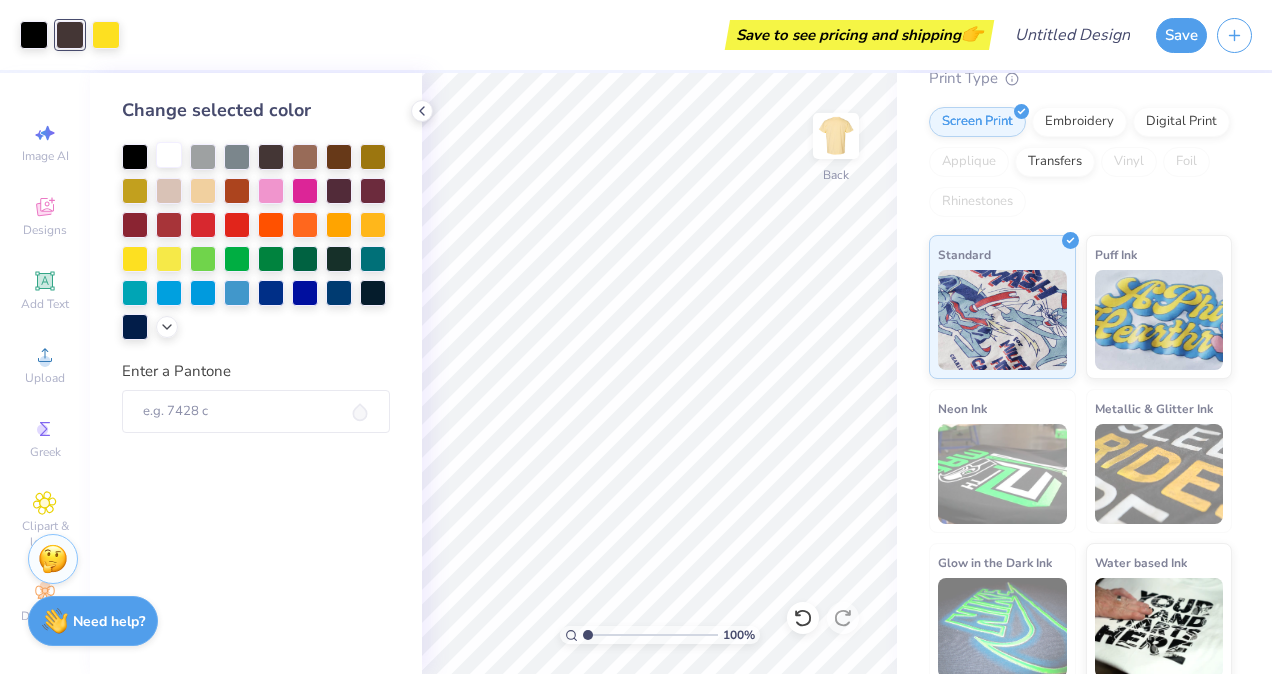 click at bounding box center (169, 155) 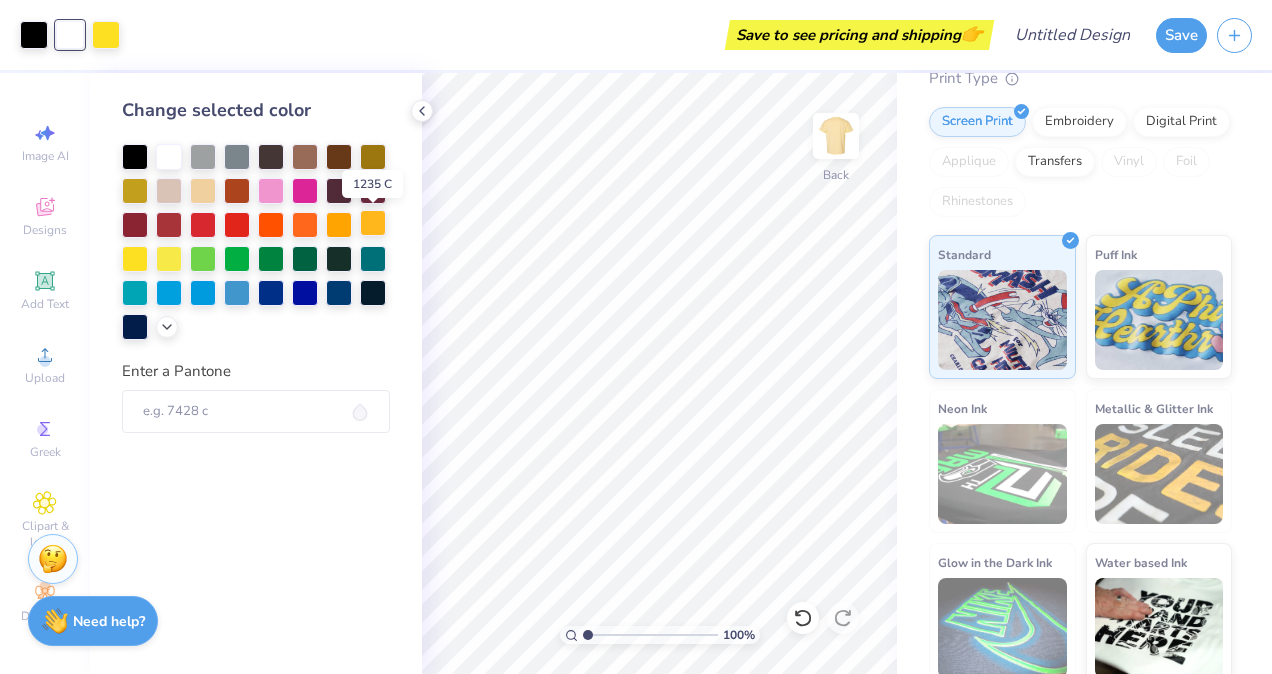 click at bounding box center (373, 223) 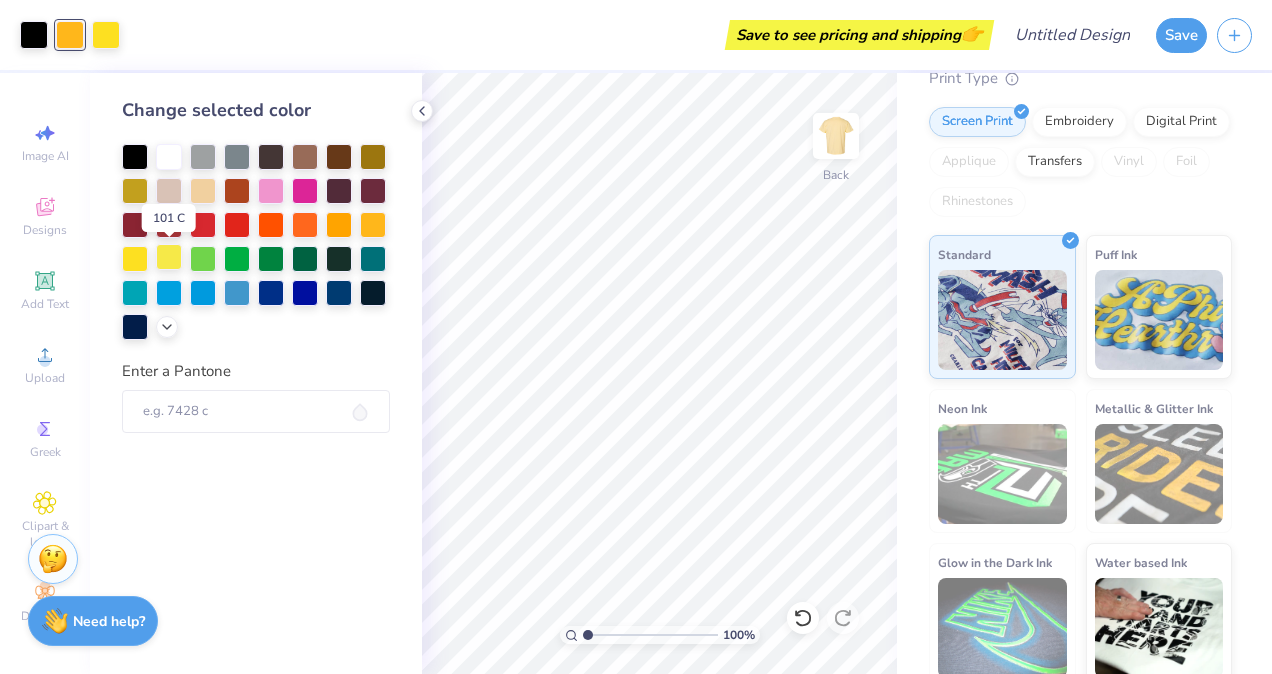 click at bounding box center (169, 257) 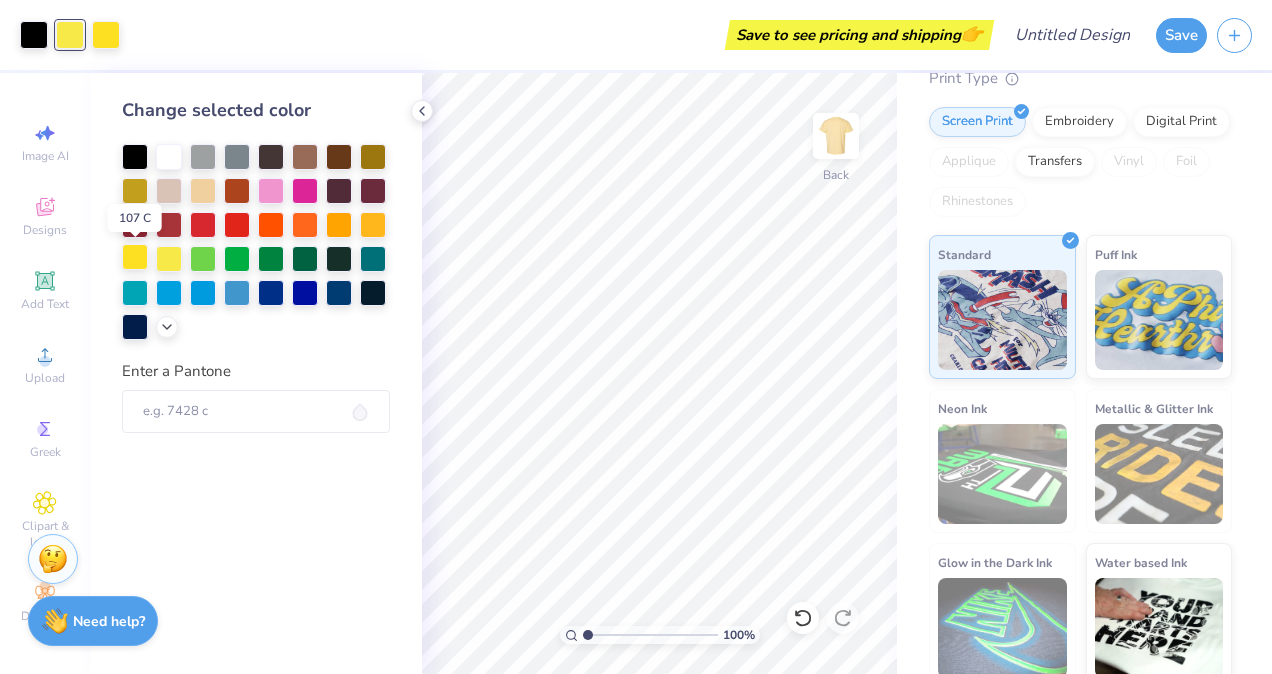 click at bounding box center [135, 257] 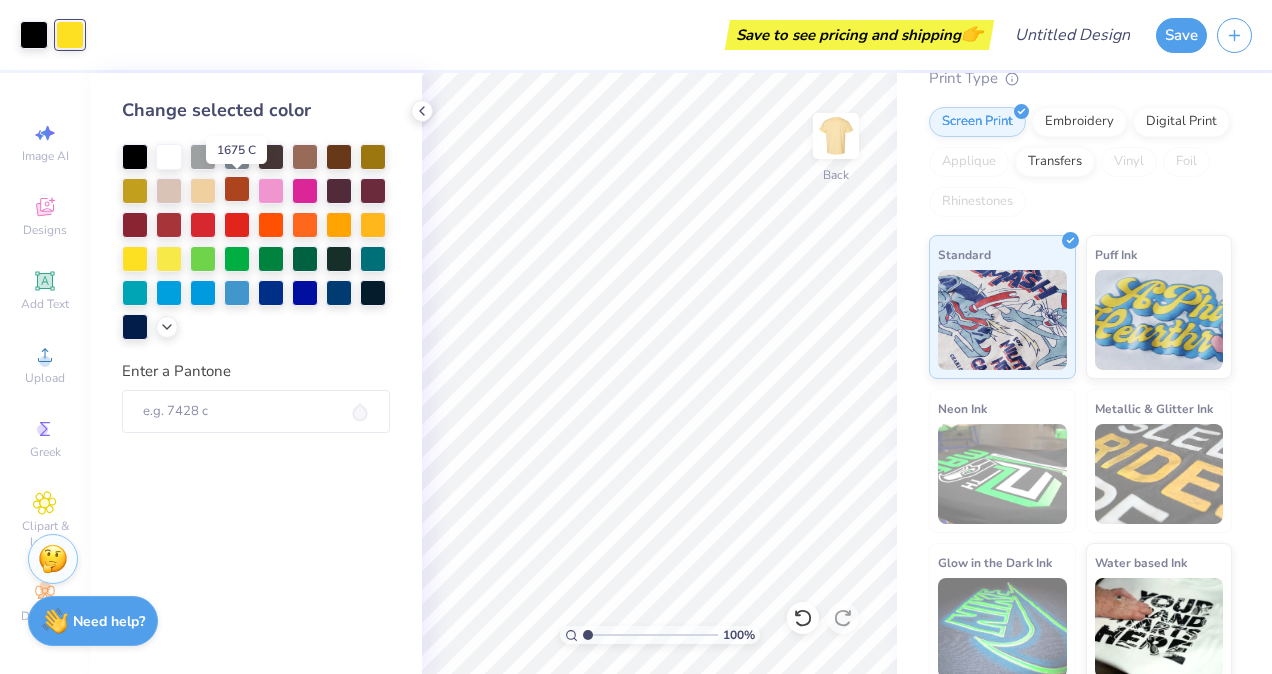 click at bounding box center [237, 189] 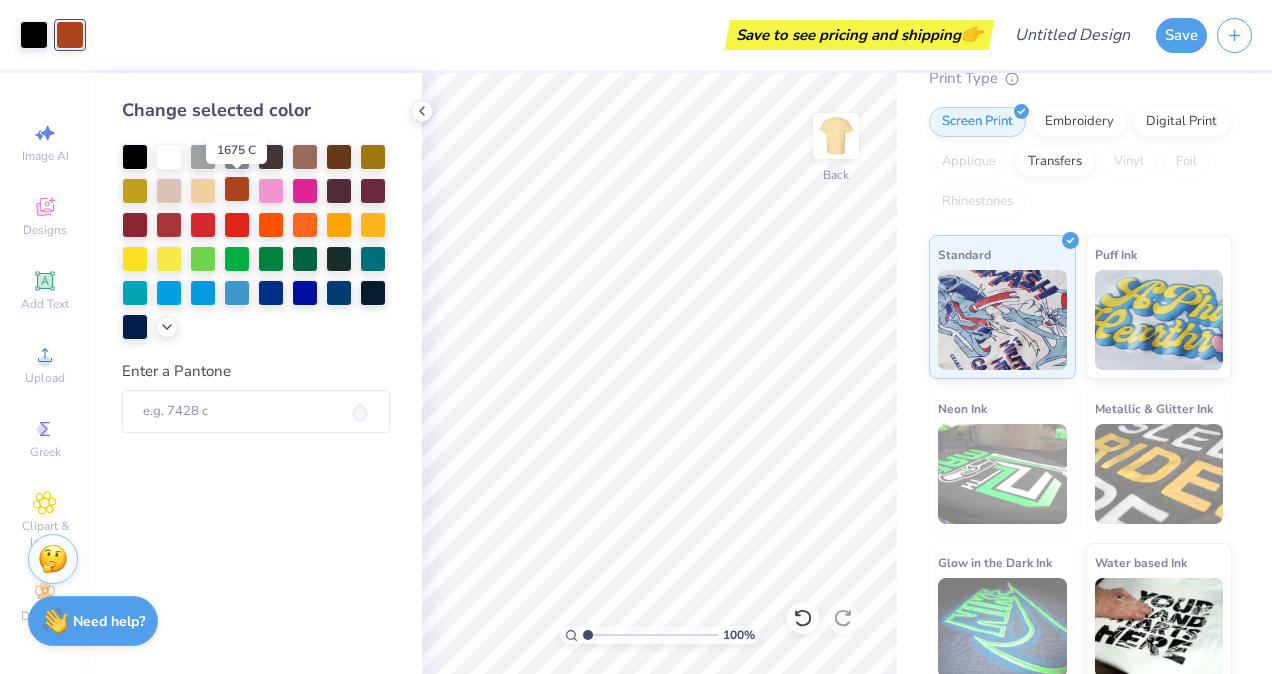 click at bounding box center [237, 189] 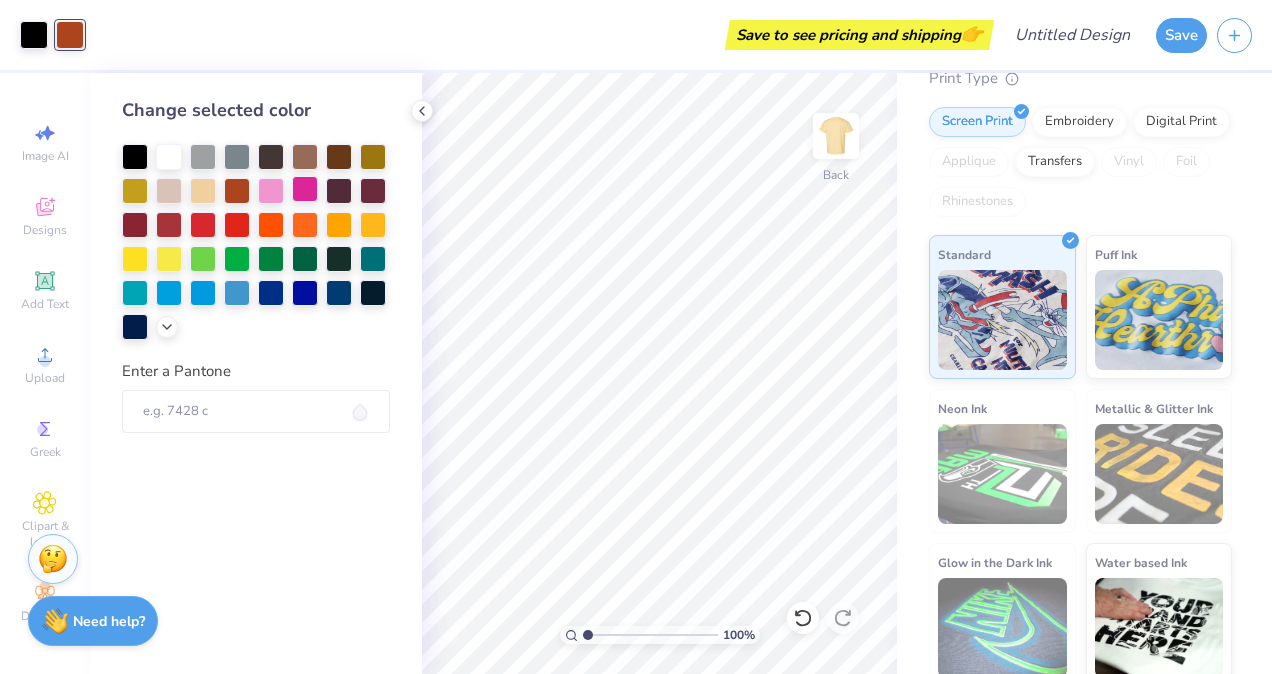click at bounding box center [305, 189] 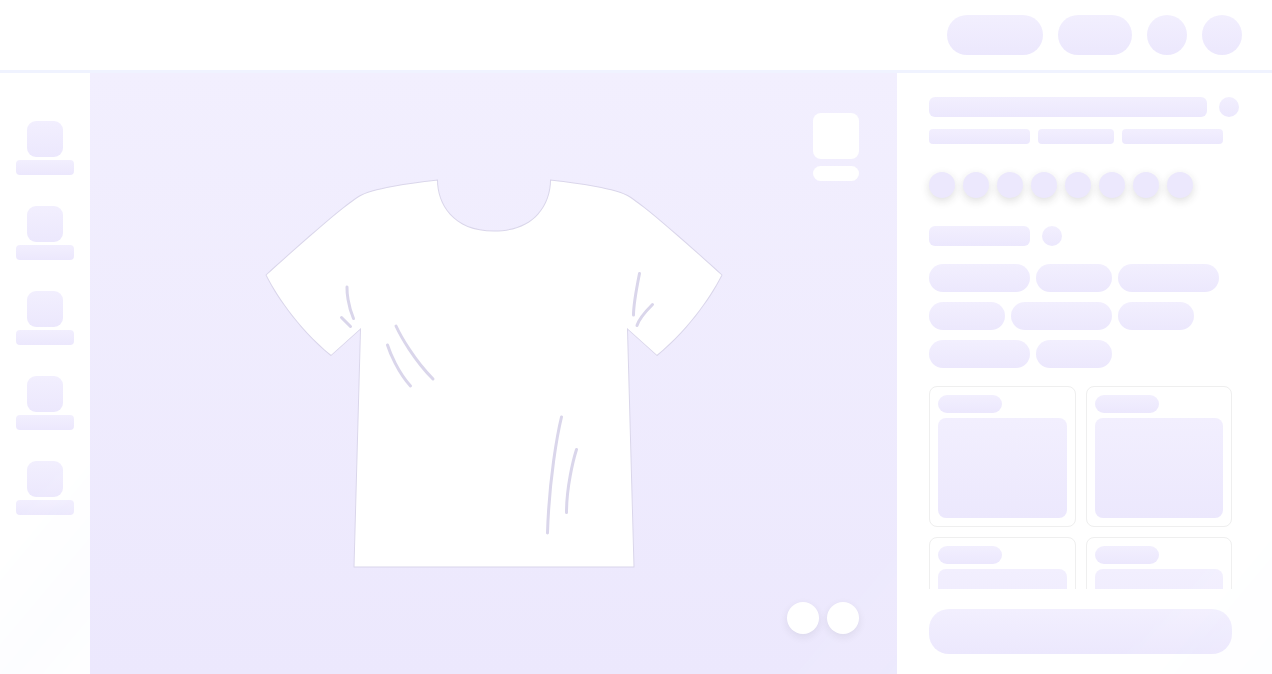 scroll, scrollTop: 0, scrollLeft: 0, axis: both 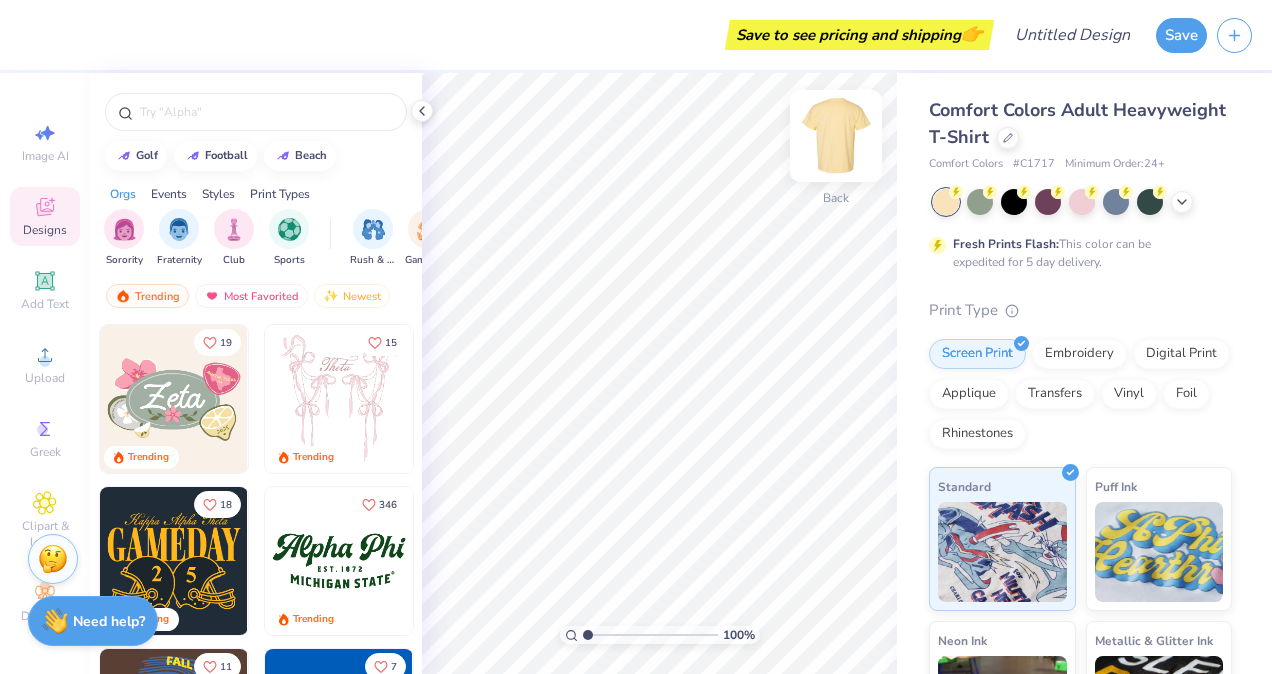 click at bounding box center [836, 136] 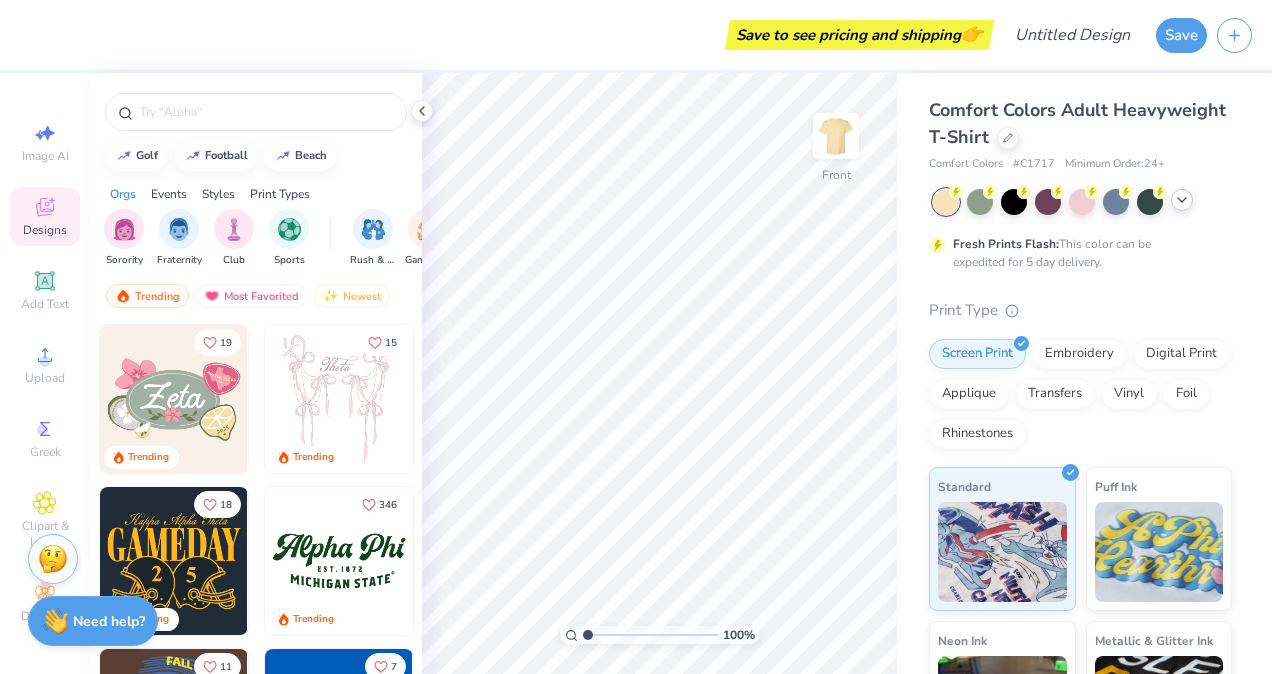click at bounding box center [1182, 200] 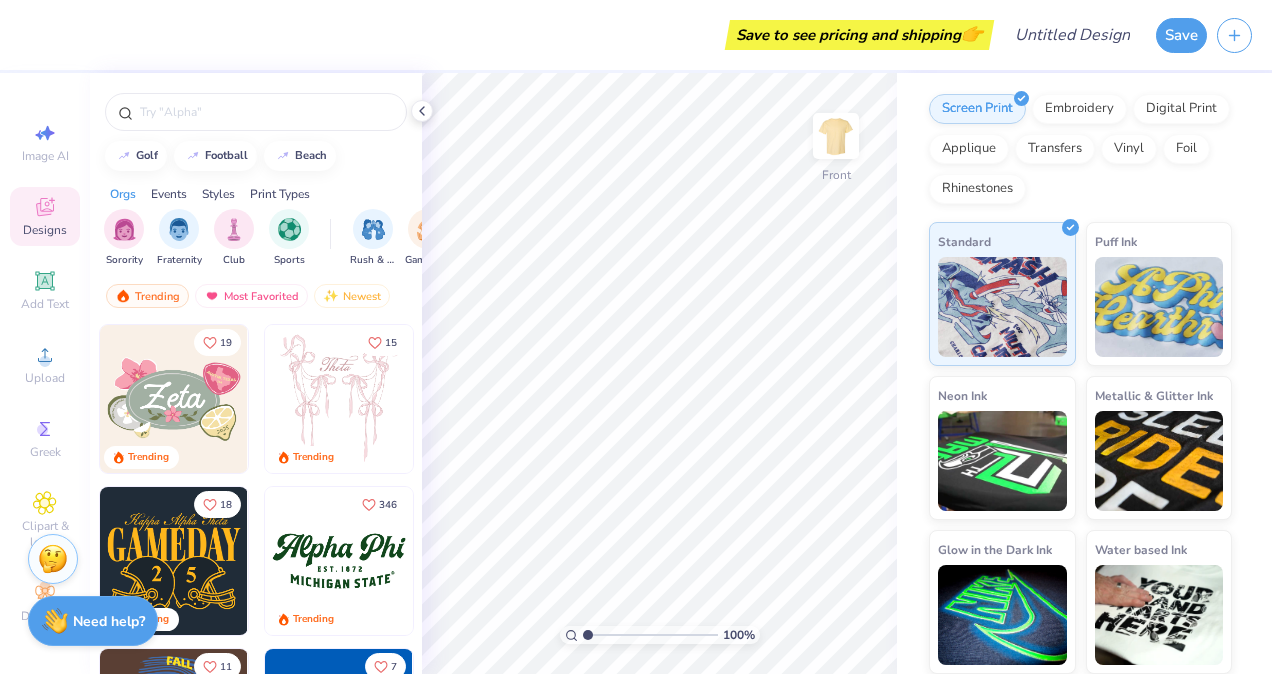 scroll, scrollTop: 0, scrollLeft: 0, axis: both 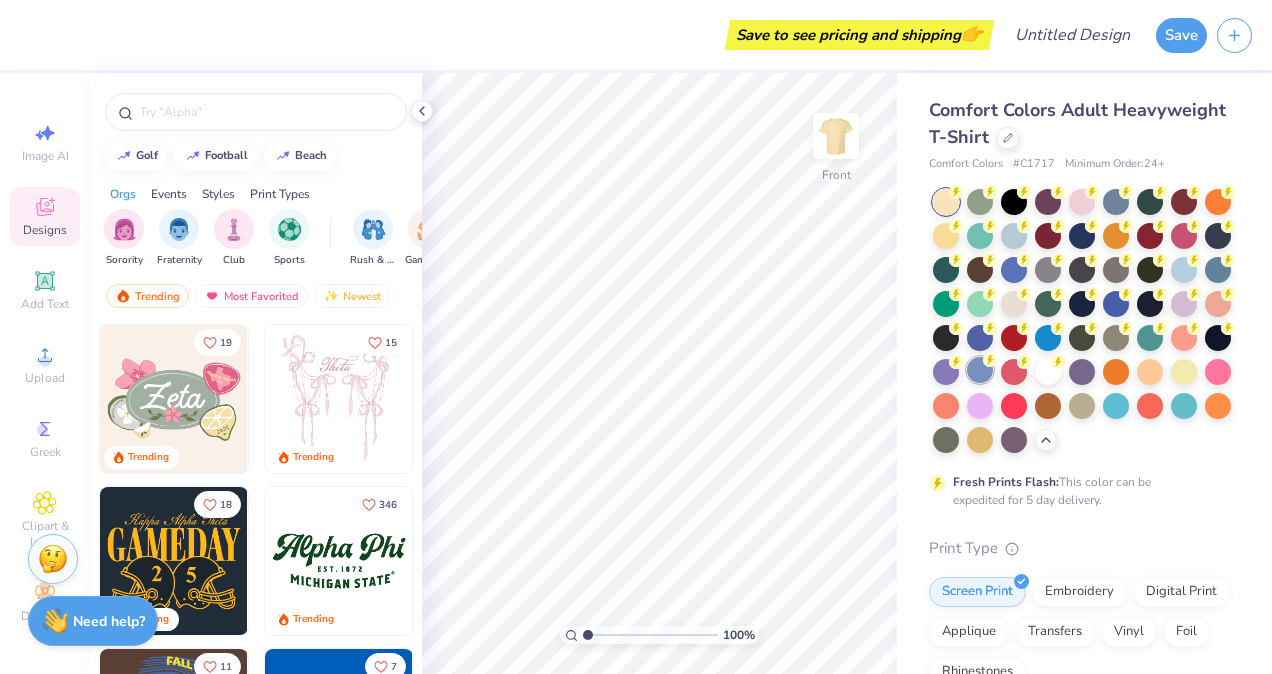 click at bounding box center [980, 370] 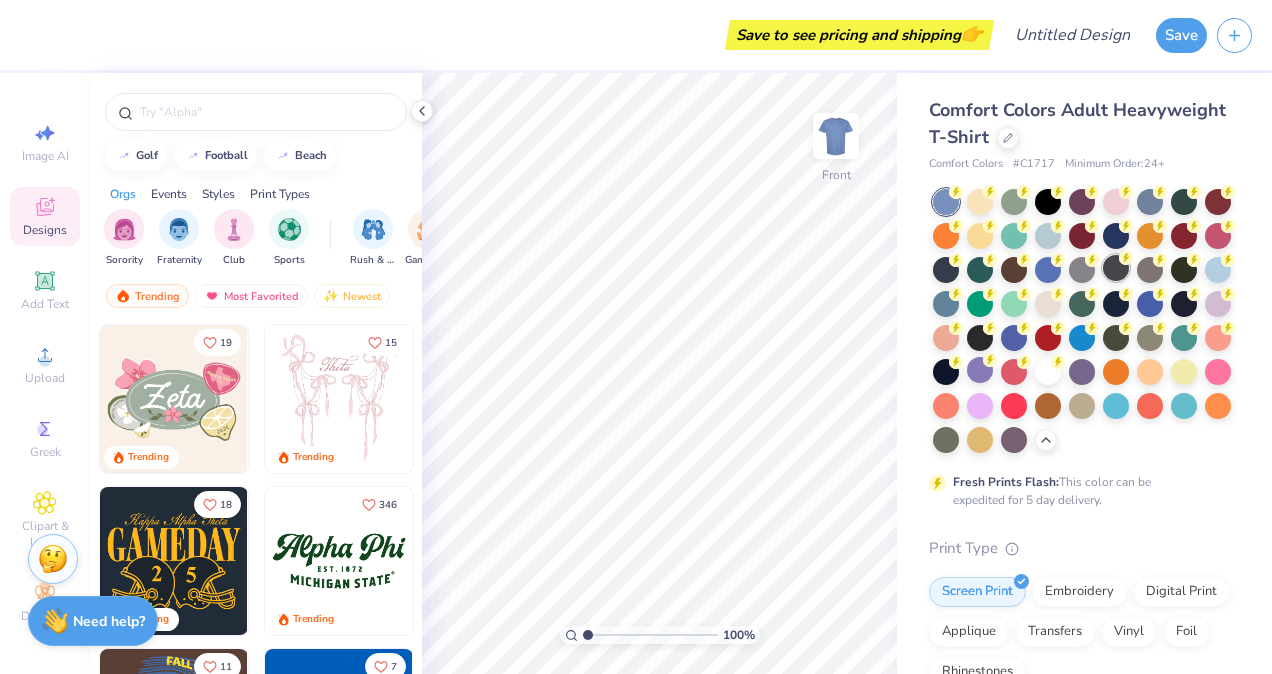 click at bounding box center (1116, 268) 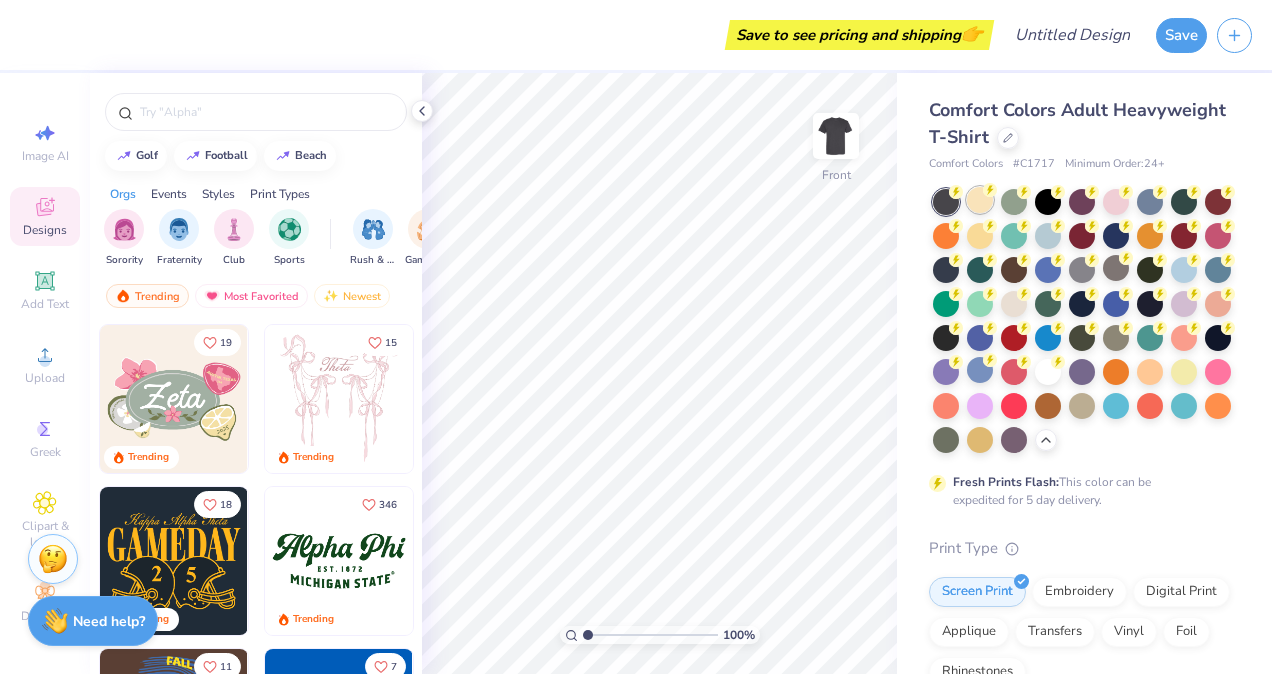 click at bounding box center (980, 200) 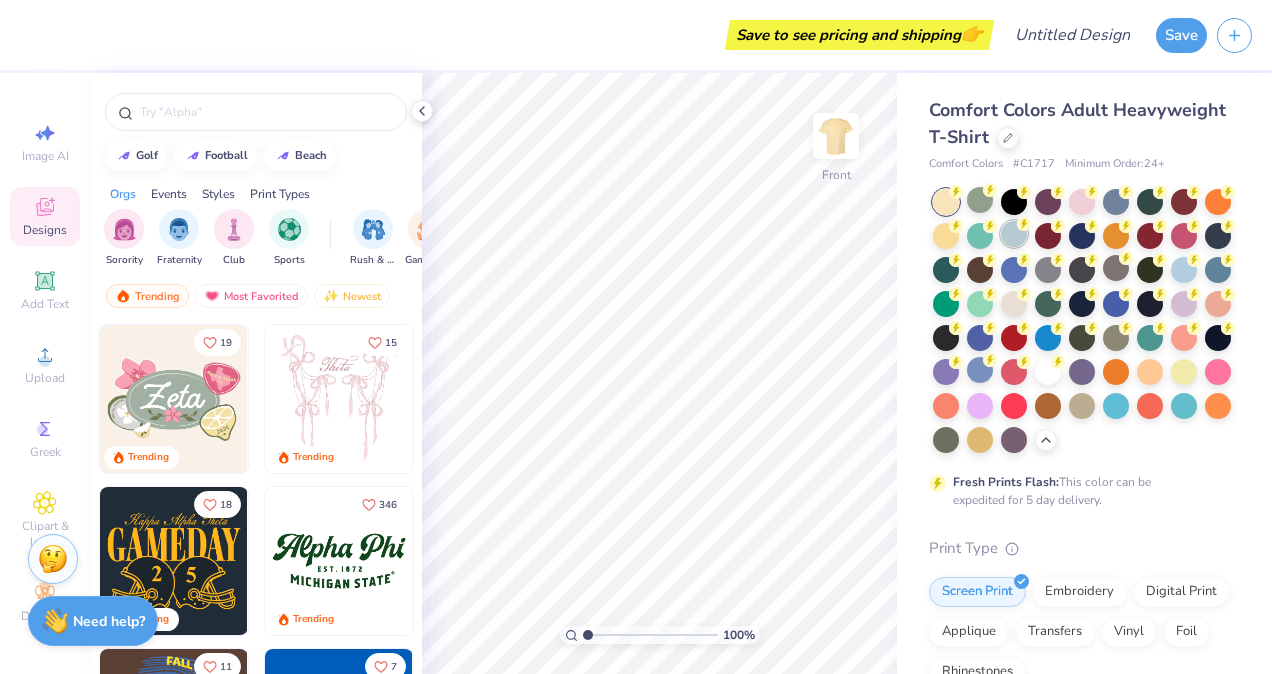 click at bounding box center (1014, 234) 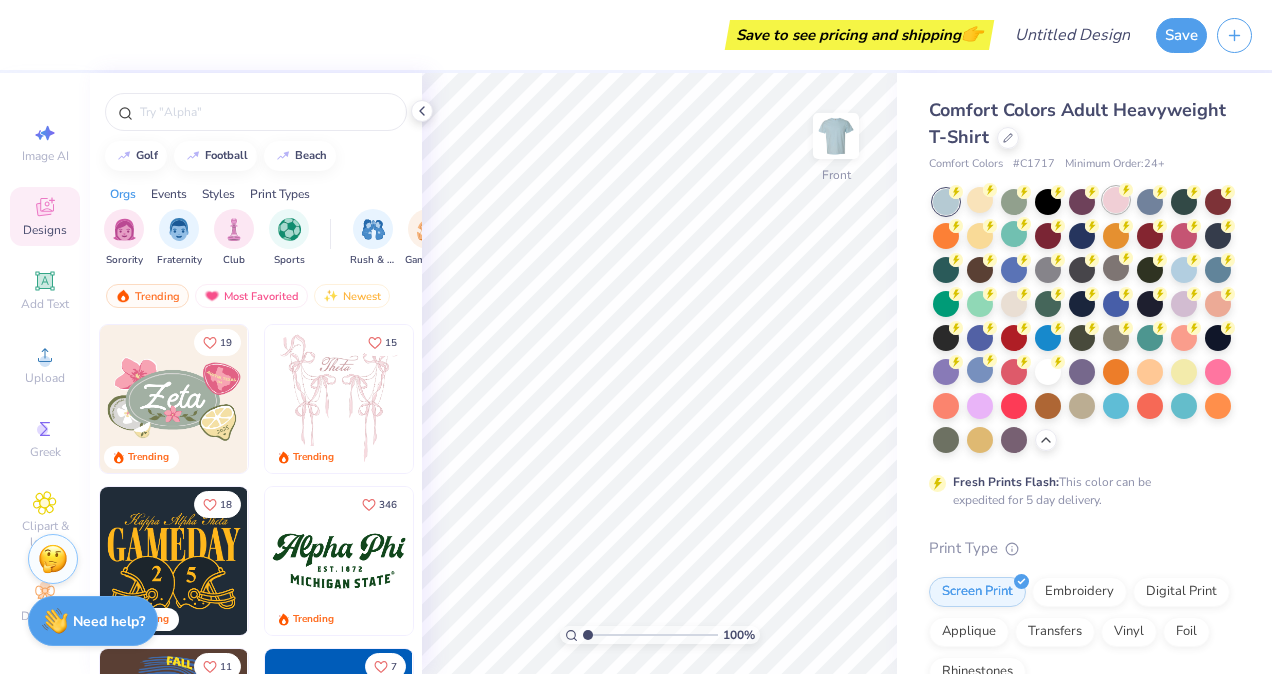 click at bounding box center (1116, 200) 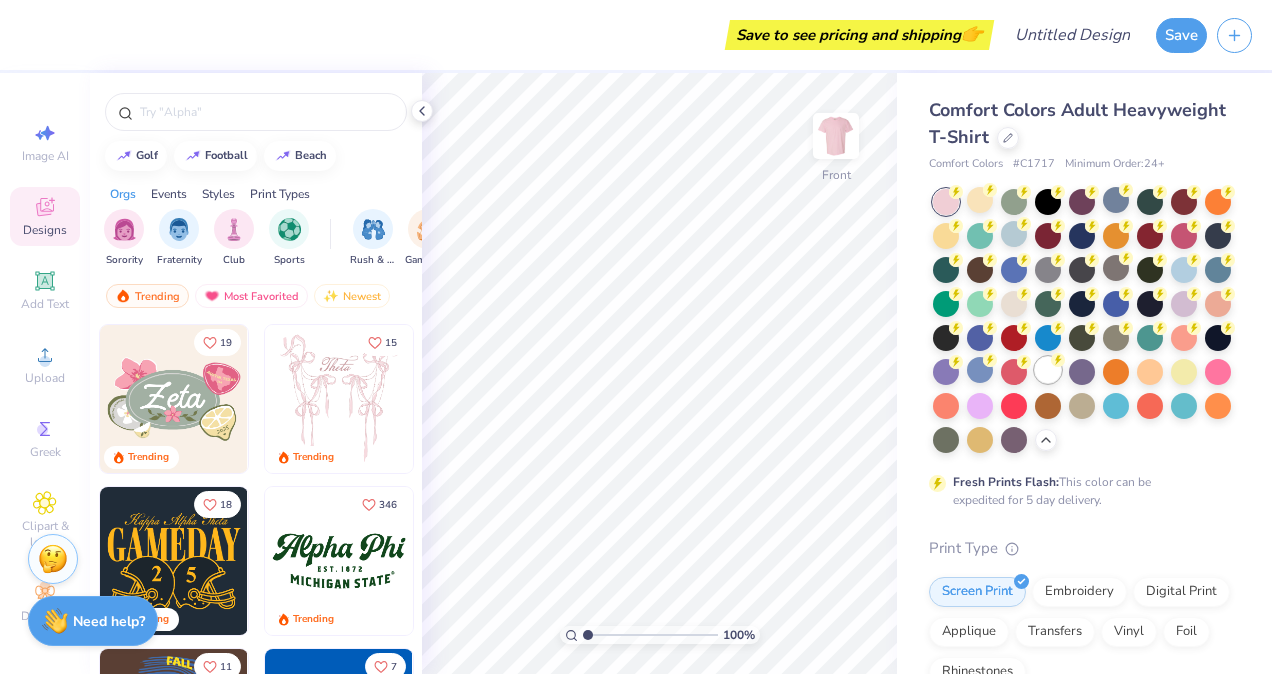 click at bounding box center [1048, 370] 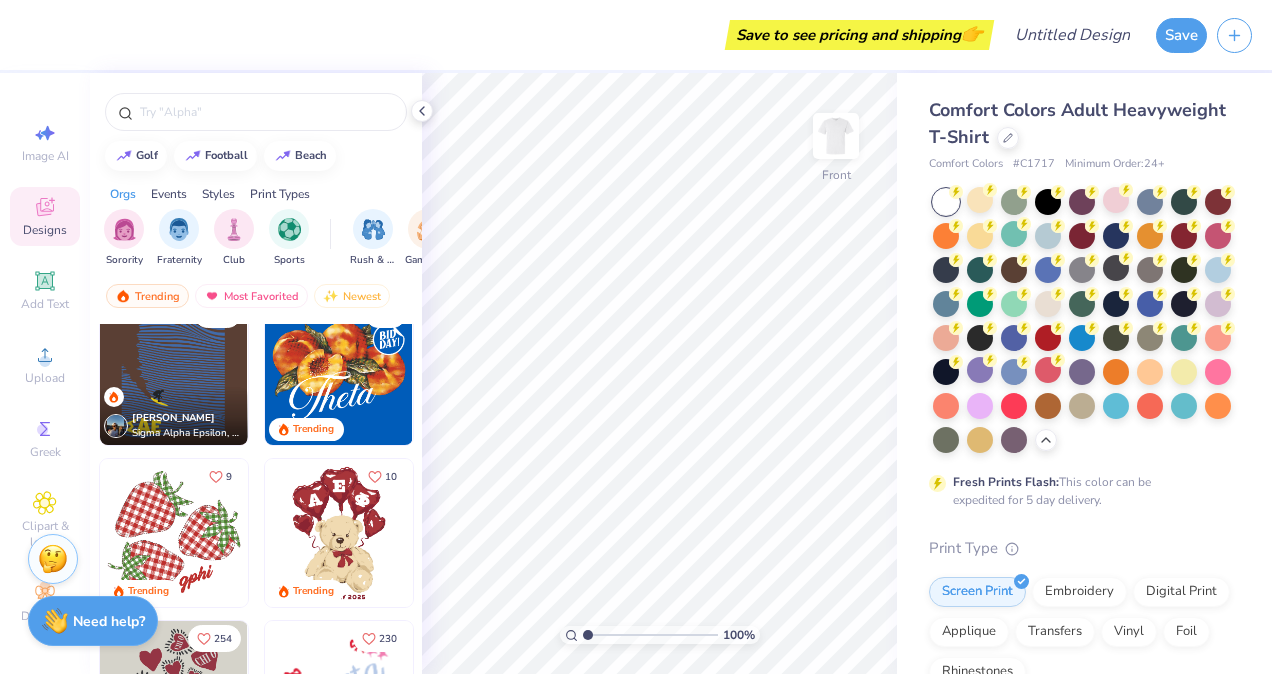 scroll, scrollTop: 361, scrollLeft: 0, axis: vertical 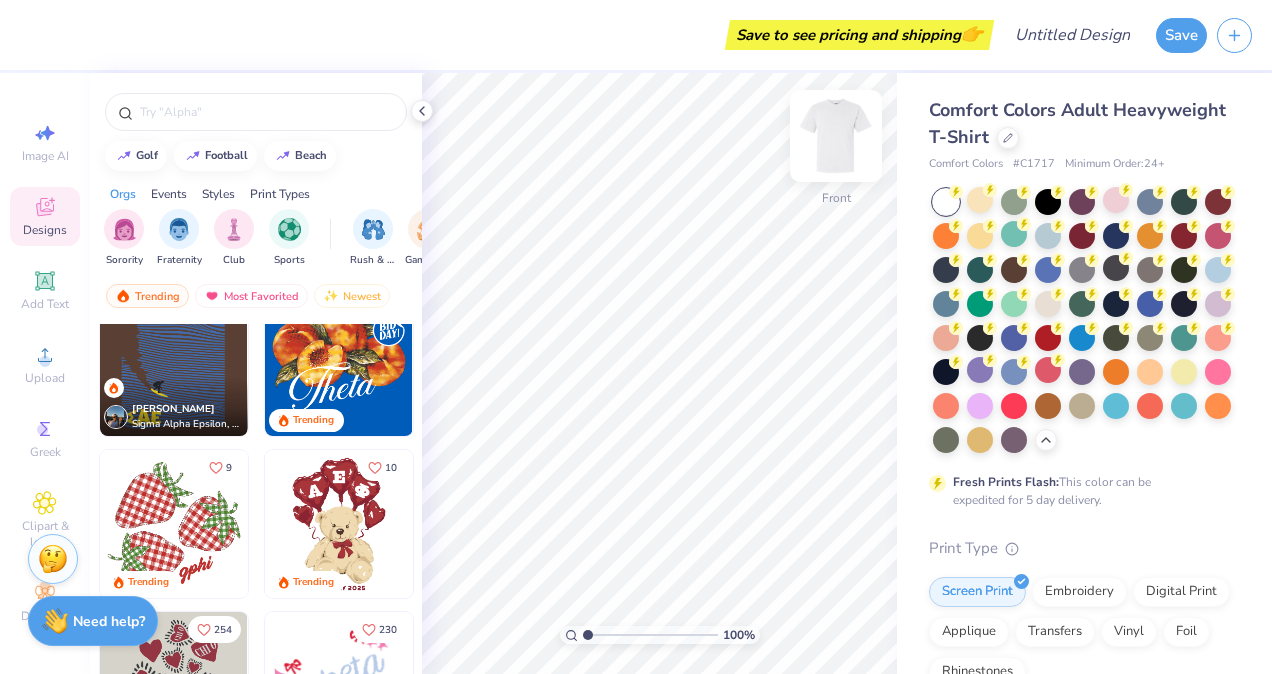 click at bounding box center (836, 136) 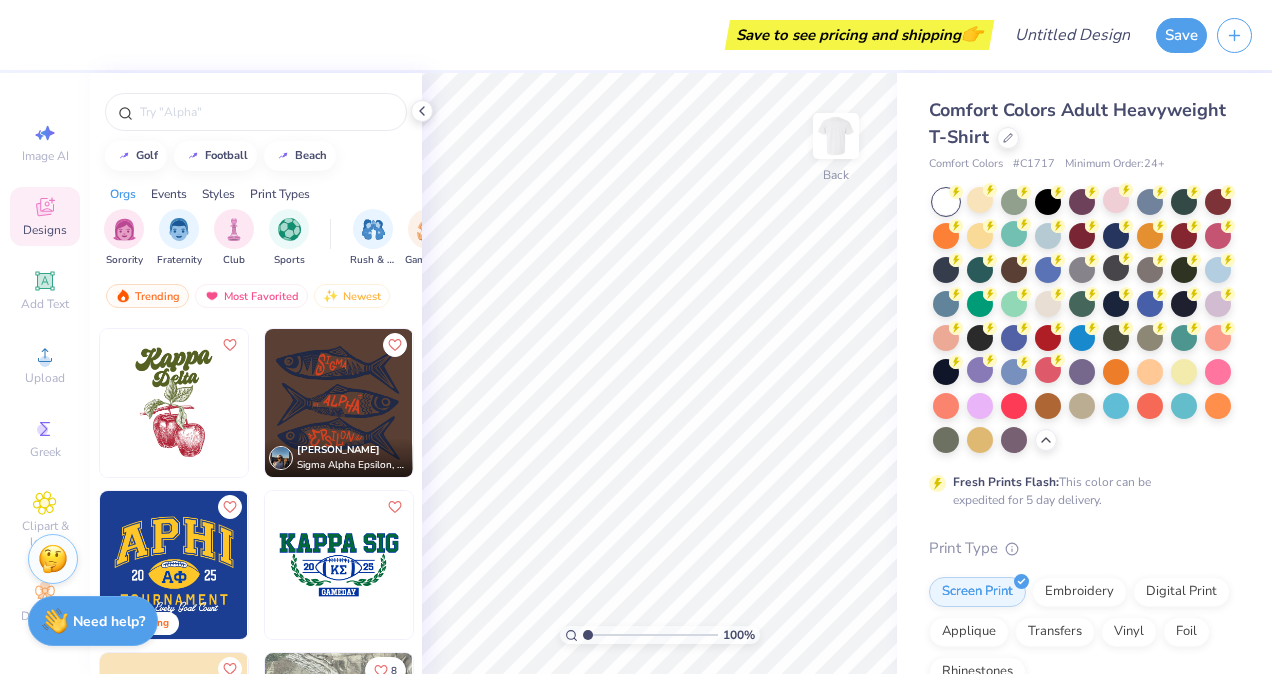 scroll, scrollTop: 4693, scrollLeft: 0, axis: vertical 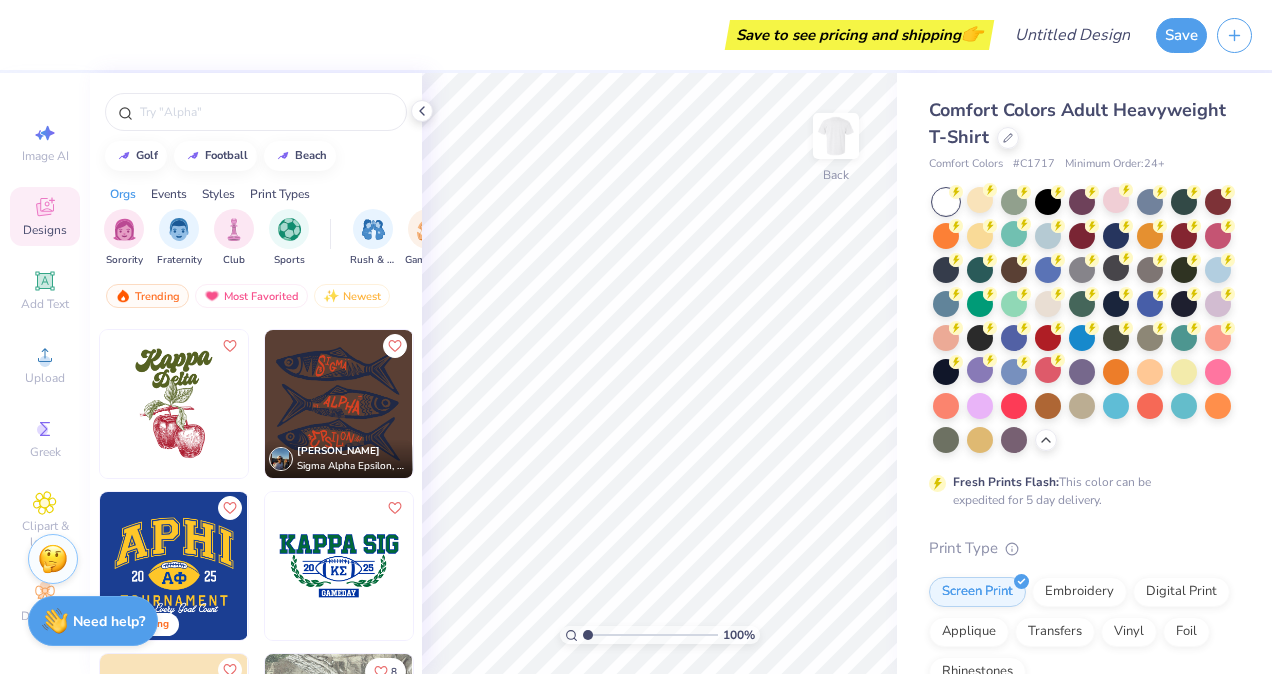 click at bounding box center [339, 404] 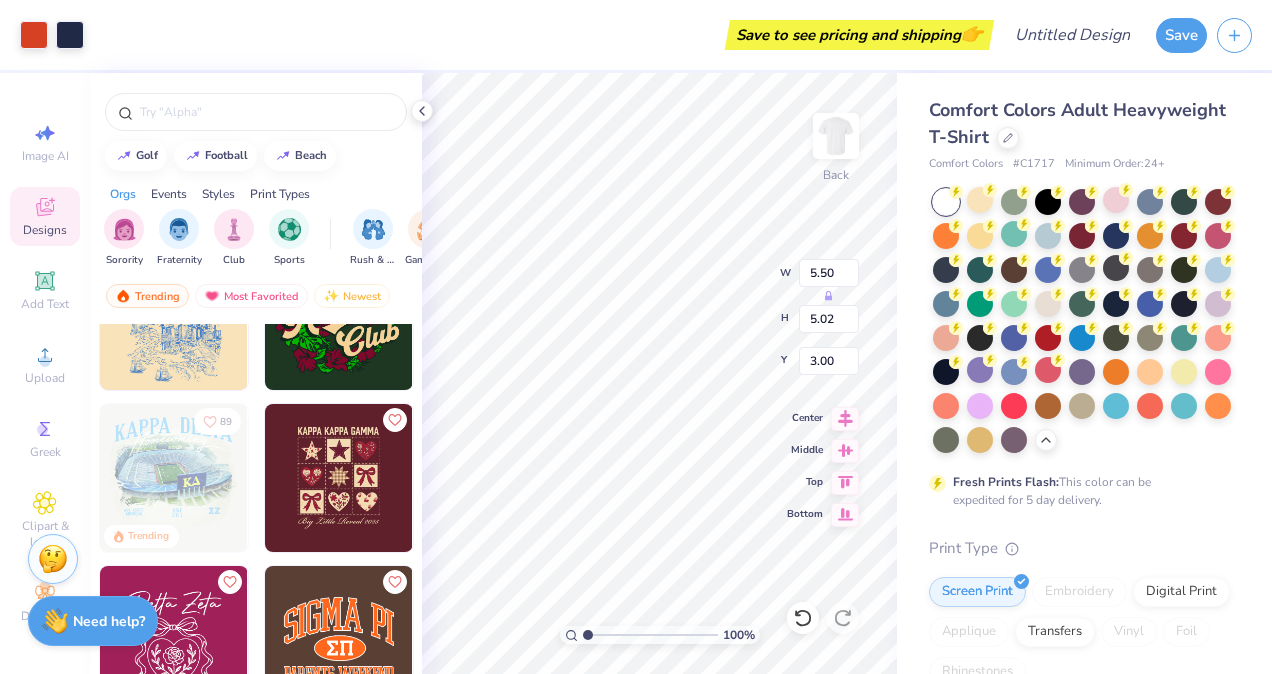 scroll, scrollTop: 7104, scrollLeft: 0, axis: vertical 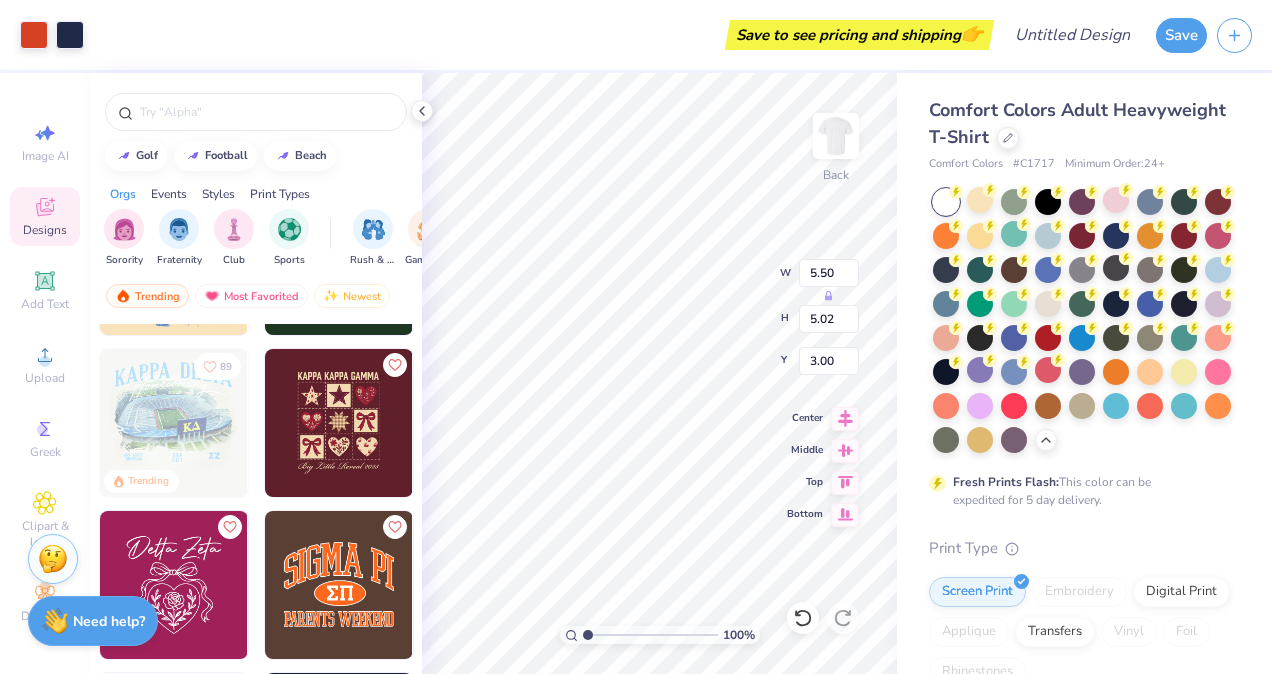 click at bounding box center (339, 423) 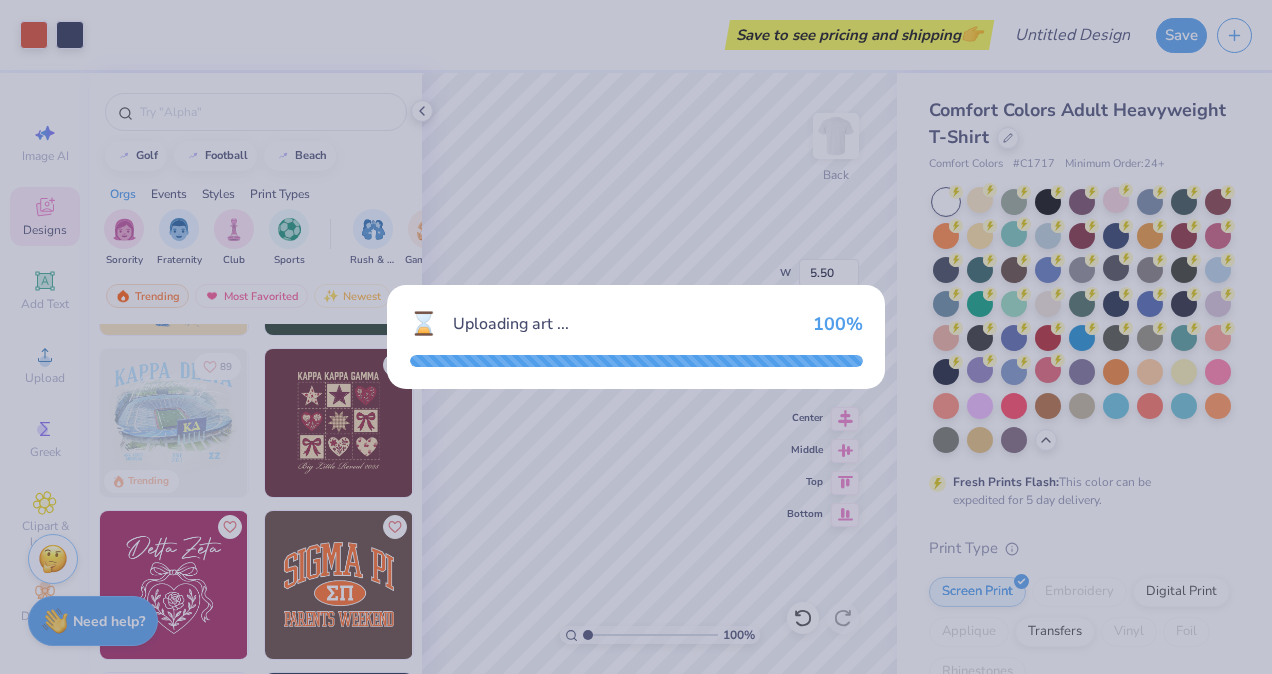 type on "9.57" 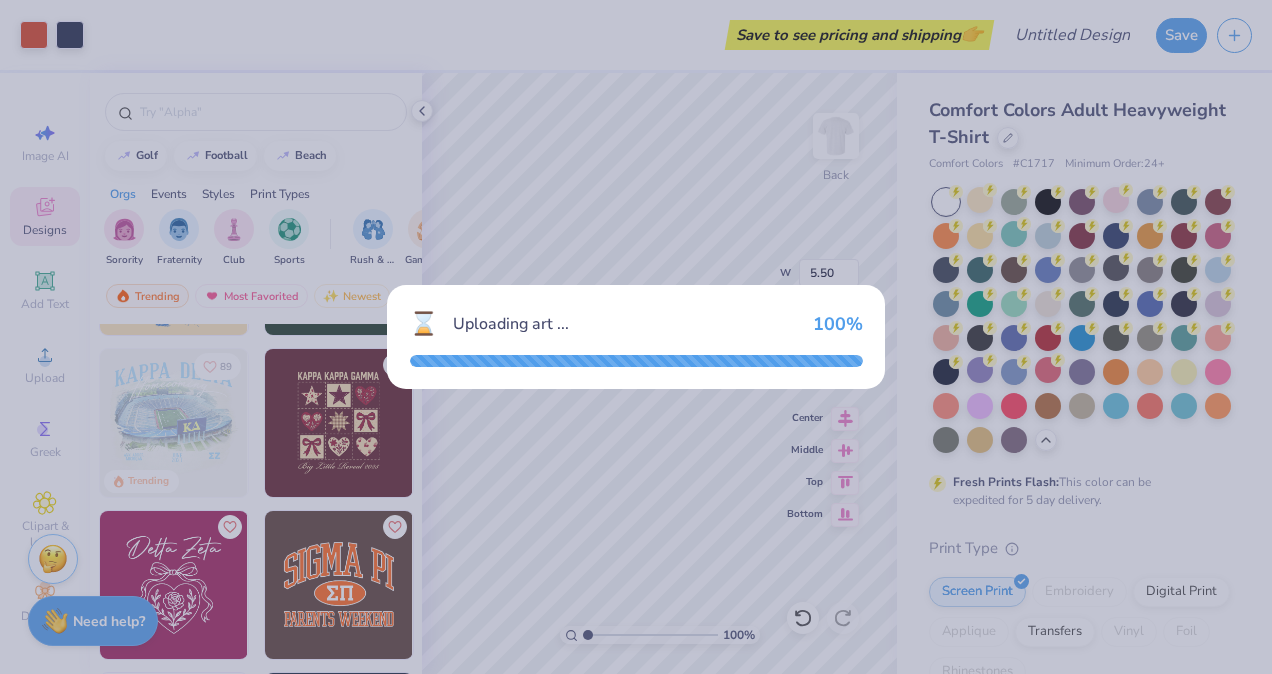 type on "11.82" 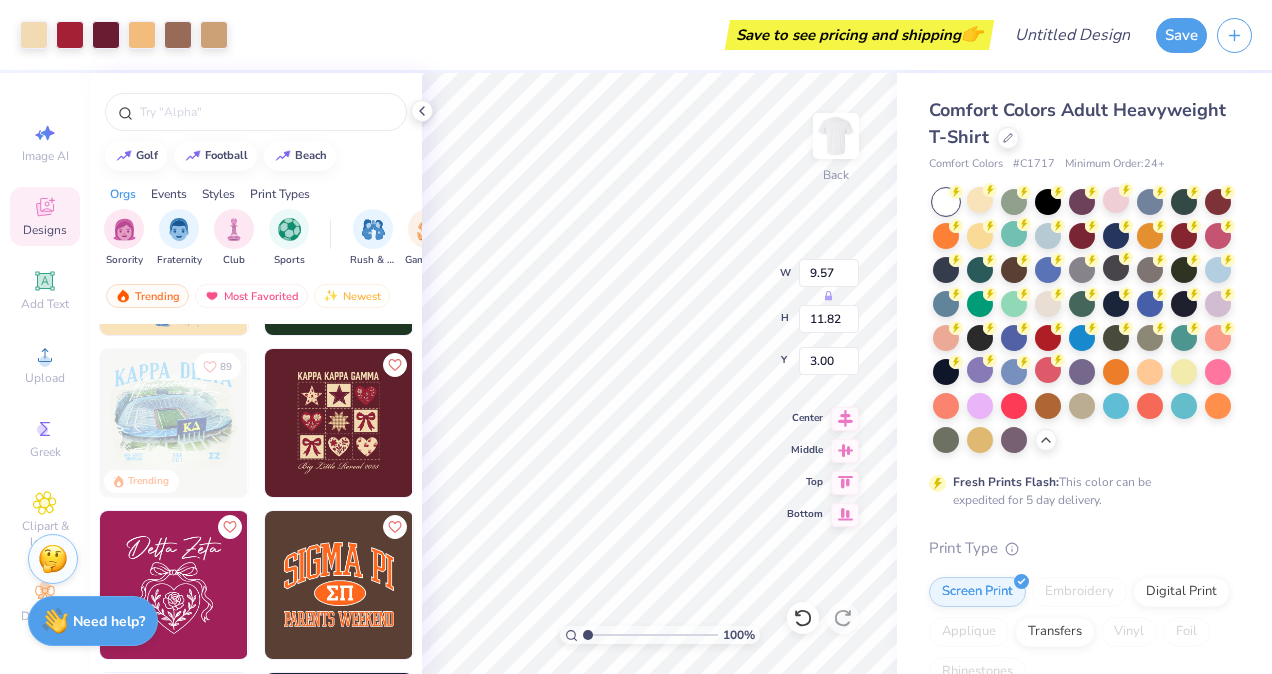 click on "Art colors Save to see pricing and shipping  👉 Design Title Save Image AI Designs Add Text Upload Greek Clipart & logos Decorate golf football beach Orgs Events Styles Print Types Sorority Fraternity Club Sports Rush & Bid Game Day Parent's Weekend PR & General Philanthropy Big Little Reveal Retreat Date Parties & Socials Holidays Formal & Semi Greek Week Founder’s Day Spring Break Graduation Classic Minimalist Varsity Y2K Handdrawn 80s & 90s Typography Grunge Cartoons 60s & 70s Embroidery Screen Print Patches Digital Print Applique Transfers Vinyl Trending Most Favorited Newest 48 89 Trending [PERSON_NAME] Gamma Phi Beta, [GEOGRAPHIC_DATA][US_STATE] [PERSON_NAME] Phi Delta Theta, [GEOGRAPHIC_DATA][US_STATE] 100  % Back W 9.57 H 11.82 Y 3.00 Center Middle Top Bottom Comfort Colors Adult Heavyweight T-Shirt Comfort Colors # C1717 Minimum Order:  24 +   Fresh Prints Flash:  This color can be expedited for 5 day delivery. Print Type Screen Print Embroidery Digital Print" at bounding box center [636, 337] 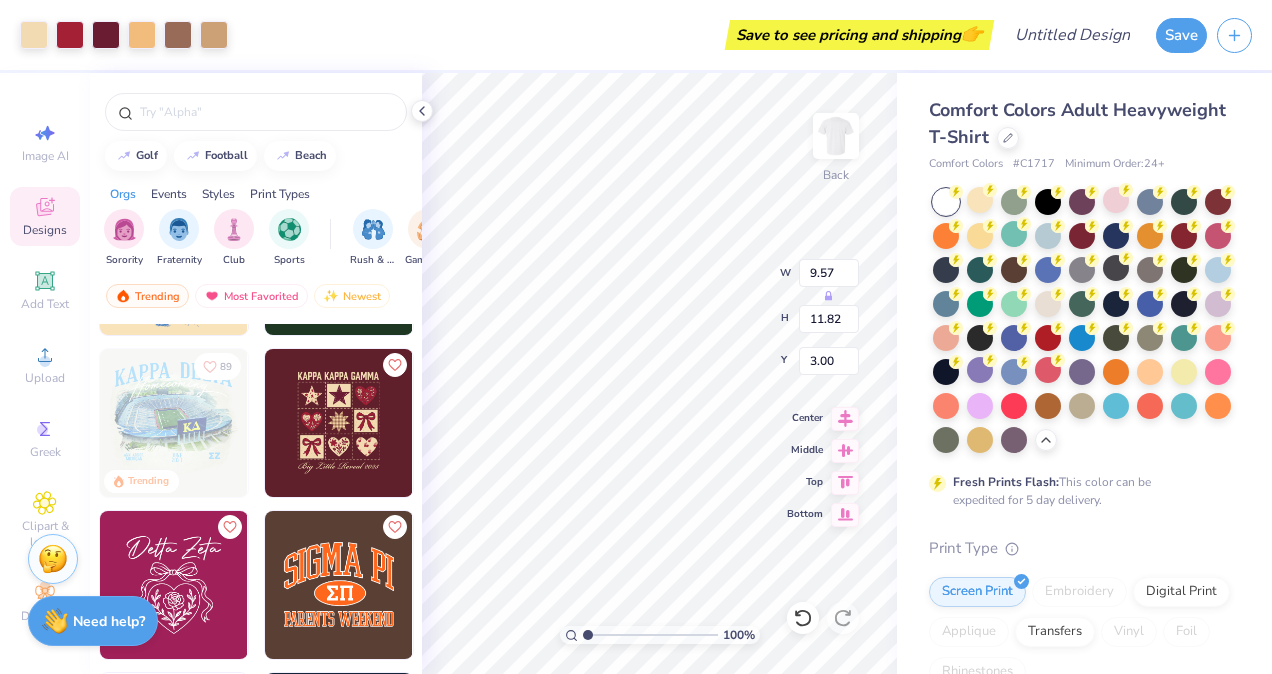 click on "Art colors Save to see pricing and shipping  👉 Design Title Save Image AI Designs Add Text Upload Greek Clipart & logos Decorate golf football beach Orgs Events Styles Print Types Sorority Fraternity Club Sports Rush & Bid Game Day Parent's Weekend PR & General Philanthropy Big Little Reveal Retreat Date Parties & Socials Holidays Formal & Semi Greek Week Founder’s Day Spring Break Graduation Classic Minimalist Varsity Y2K Handdrawn 80s & 90s Typography Grunge Cartoons 60s & 70s Embroidery Screen Print Patches Digital Print Applique Transfers Vinyl Trending Most Favorited Newest 48 89 Trending [PERSON_NAME] Gamma Phi Beta, [GEOGRAPHIC_DATA][US_STATE] [PERSON_NAME] Phi Delta Theta, [GEOGRAPHIC_DATA][US_STATE] 100  % Back W 9.57 H 11.82 Y 3.00 Center Middle Top Bottom Comfort Colors Adult Heavyweight T-Shirt Comfort Colors # C1717 Minimum Order:  24 +   Fresh Prints Flash:  This color can be expedited for 5 day delivery. Print Type Screen Print Embroidery Digital Print Applique Transfers Vinyl Foil" at bounding box center (636, 337) 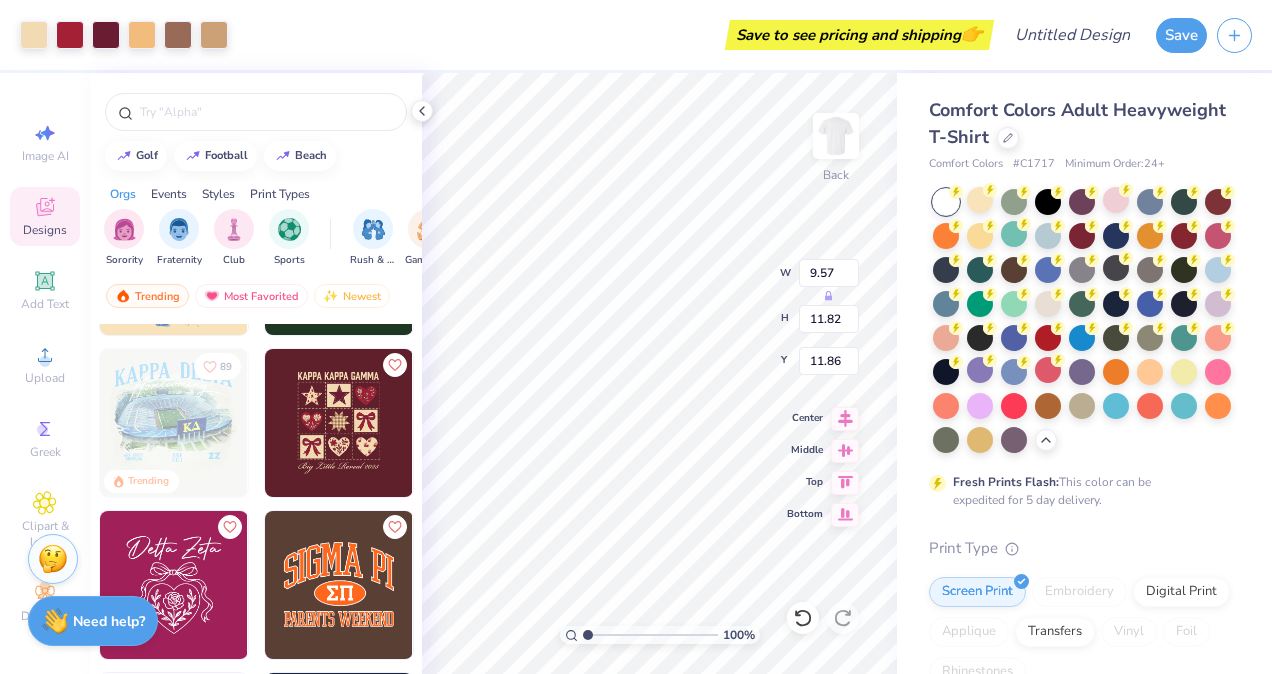 type on "11.86" 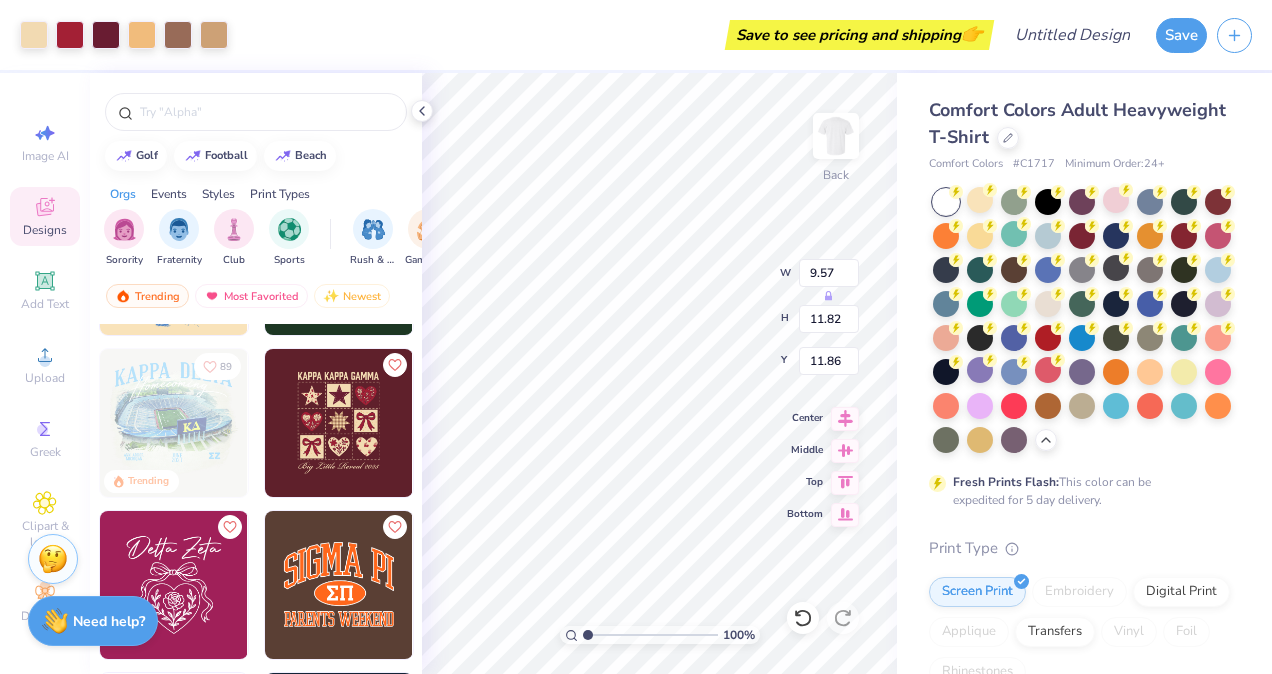 type on "5.50" 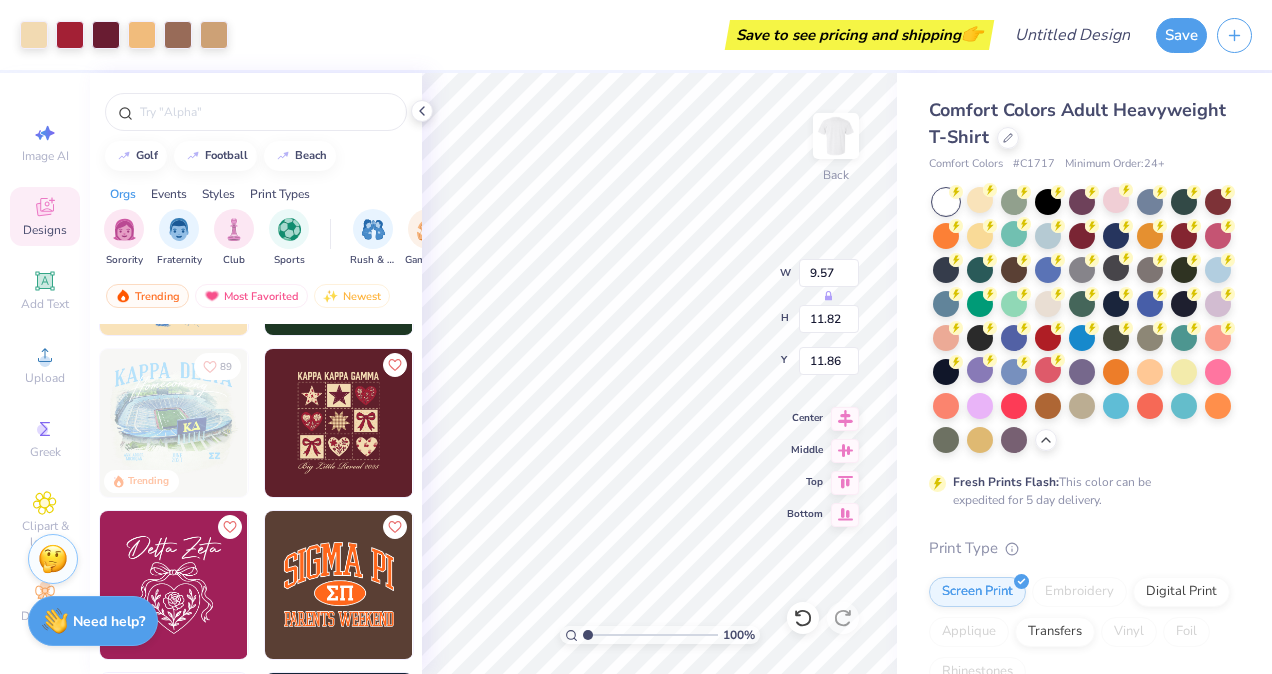 type on "5.02" 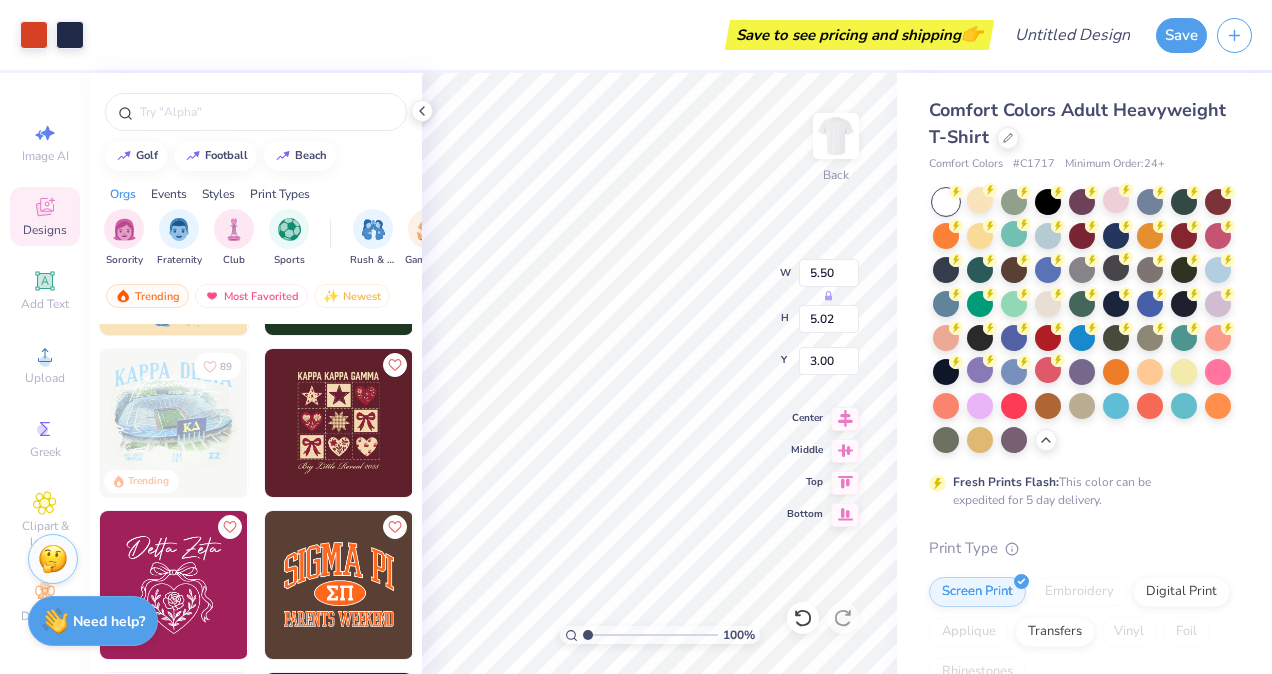type on "3.66" 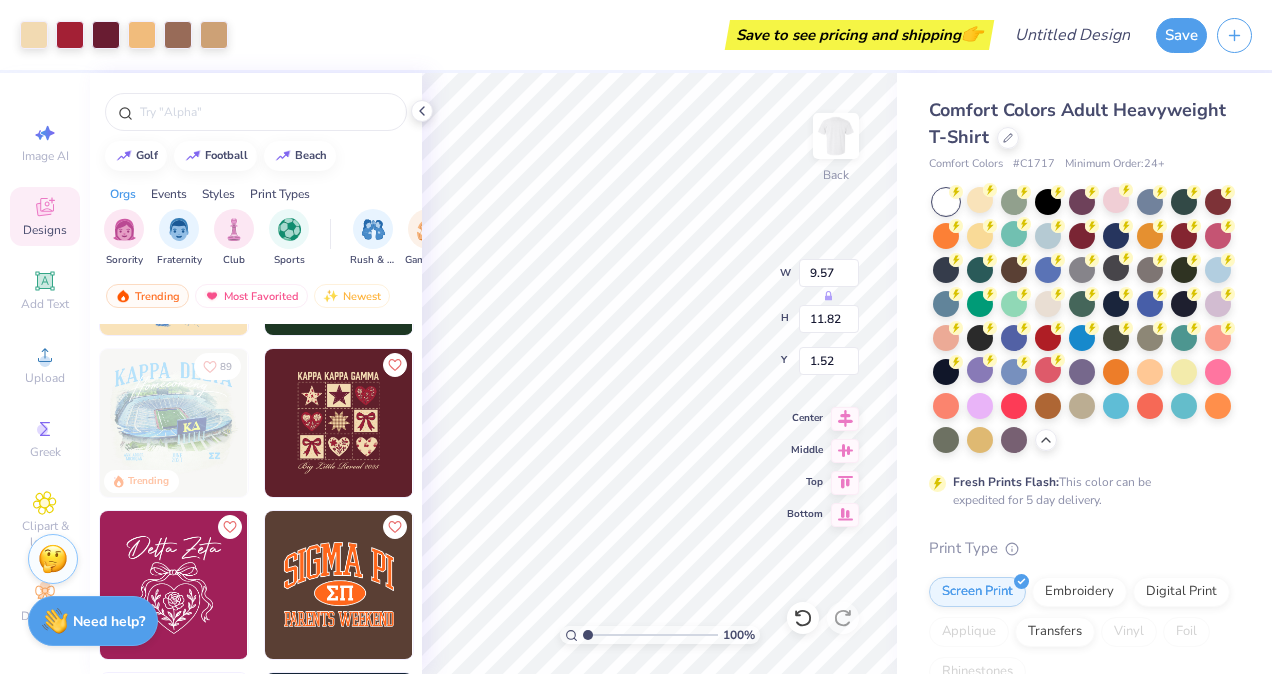 type on "1.52" 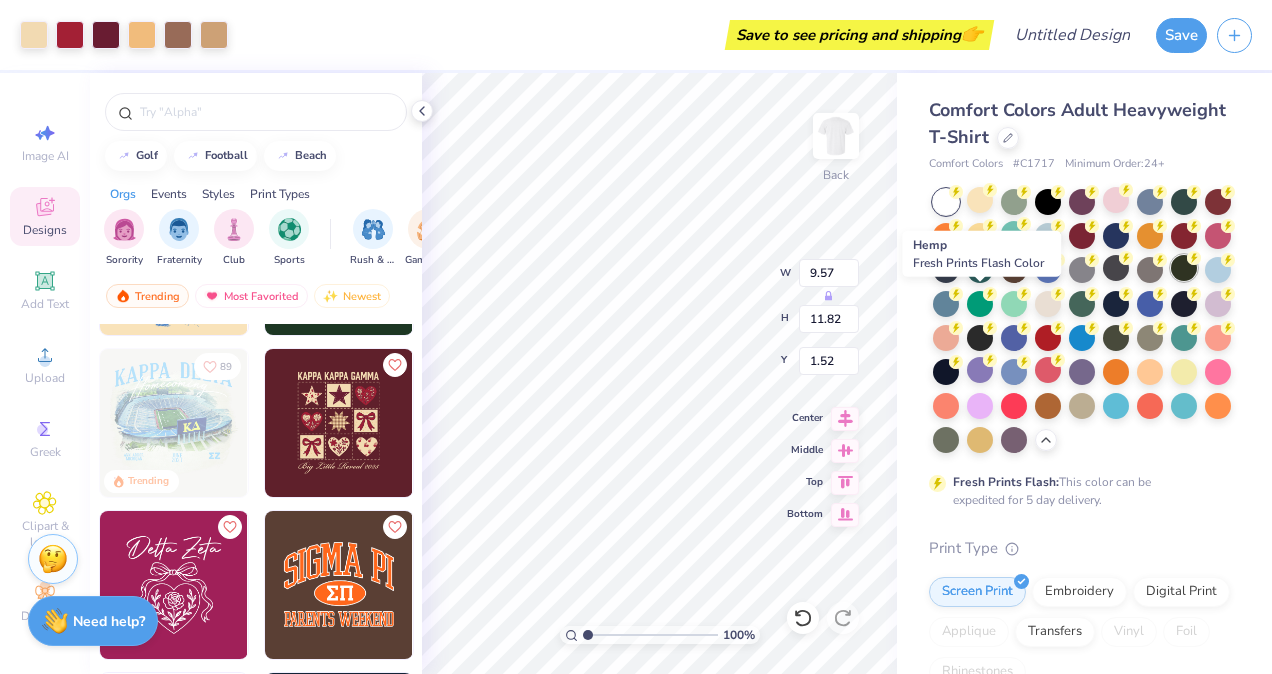 click at bounding box center [1184, 268] 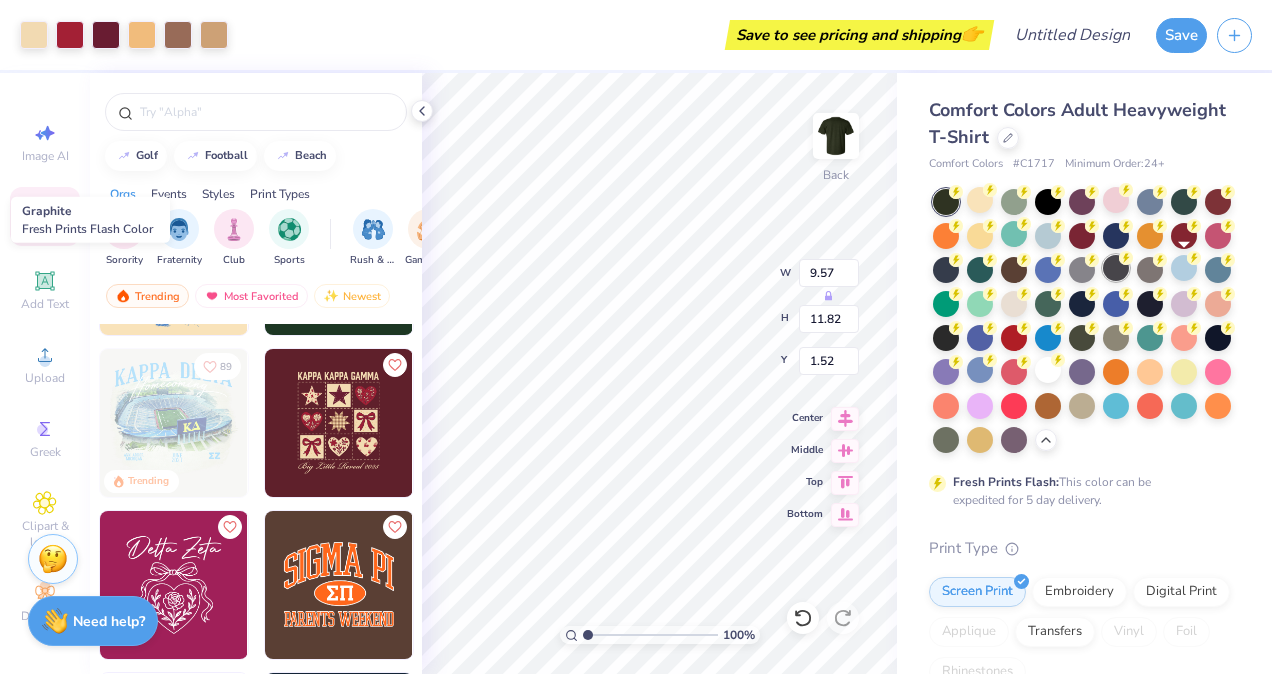 click at bounding box center (1116, 268) 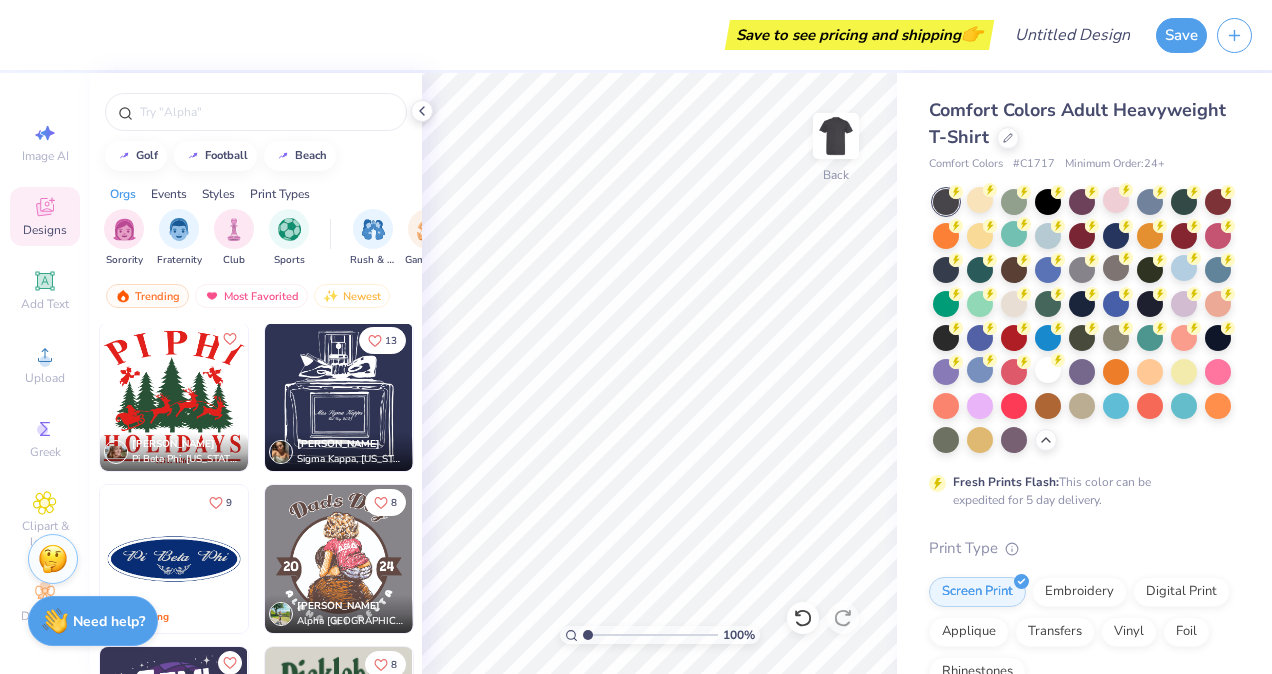 scroll, scrollTop: 6311, scrollLeft: 0, axis: vertical 